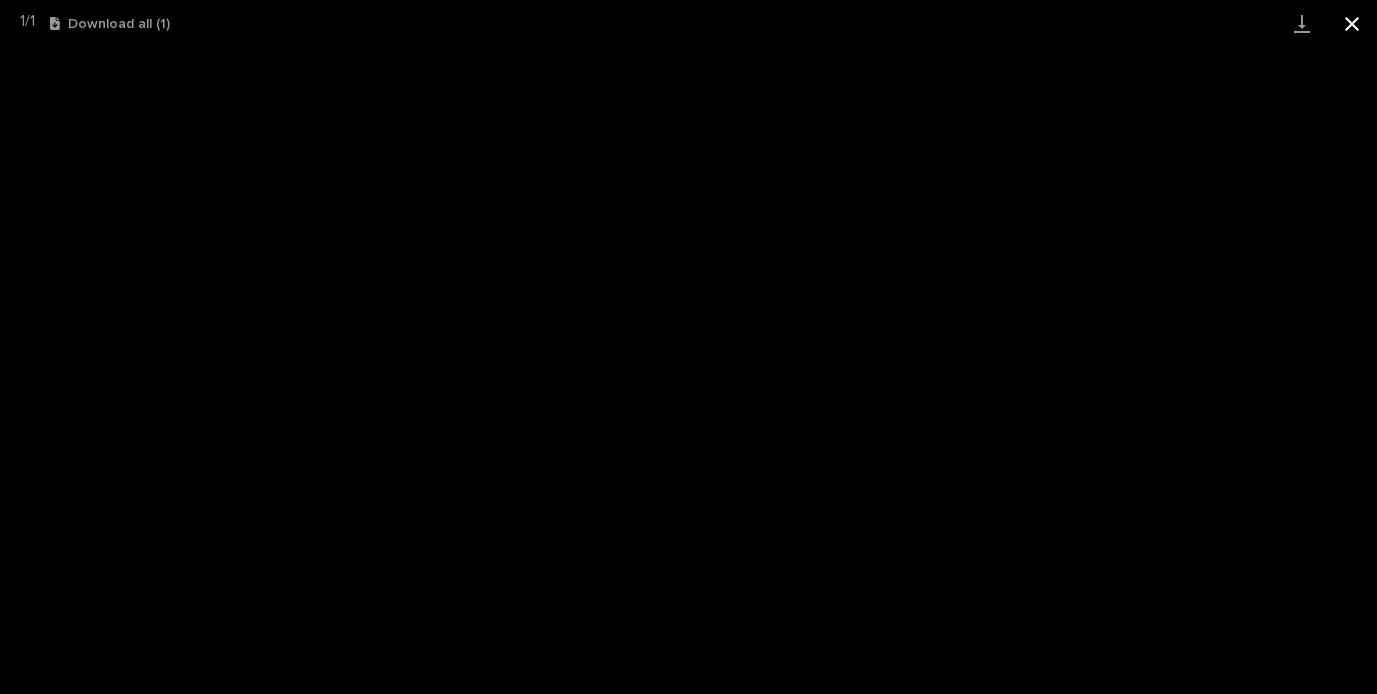 scroll, scrollTop: 0, scrollLeft: 0, axis: both 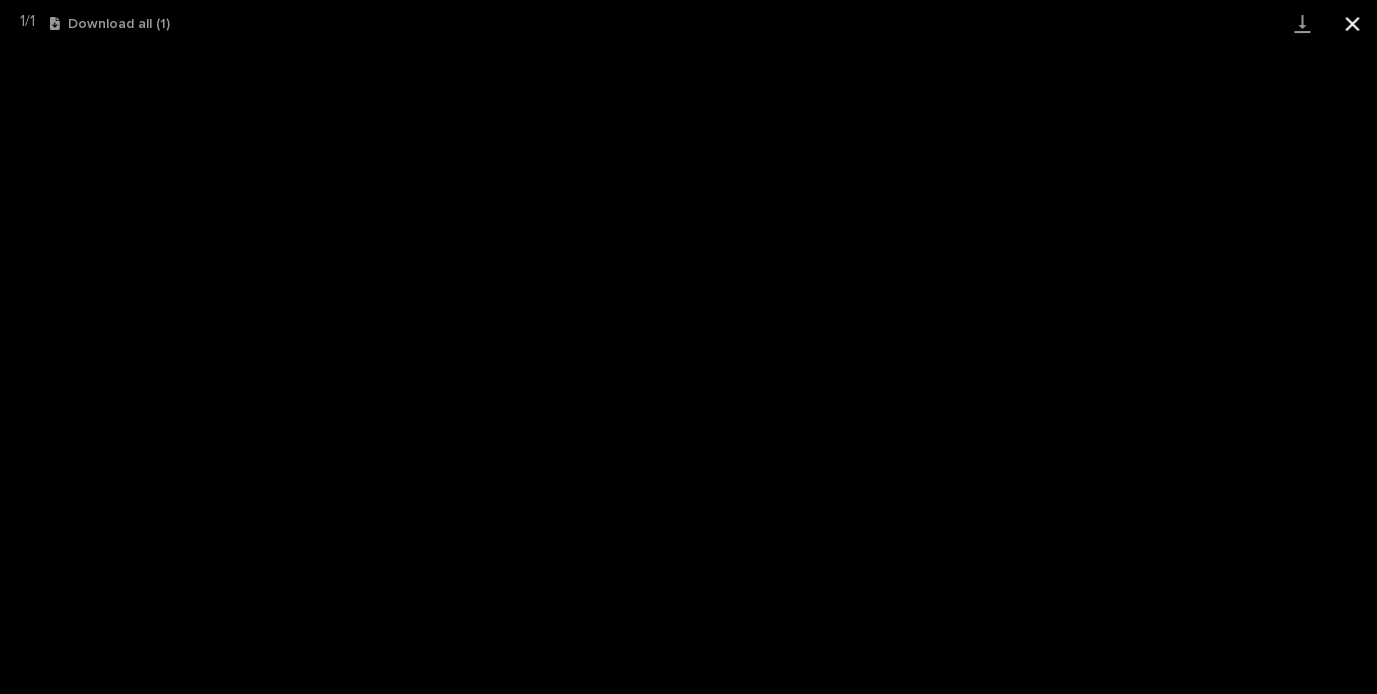 click at bounding box center [1352, 23] 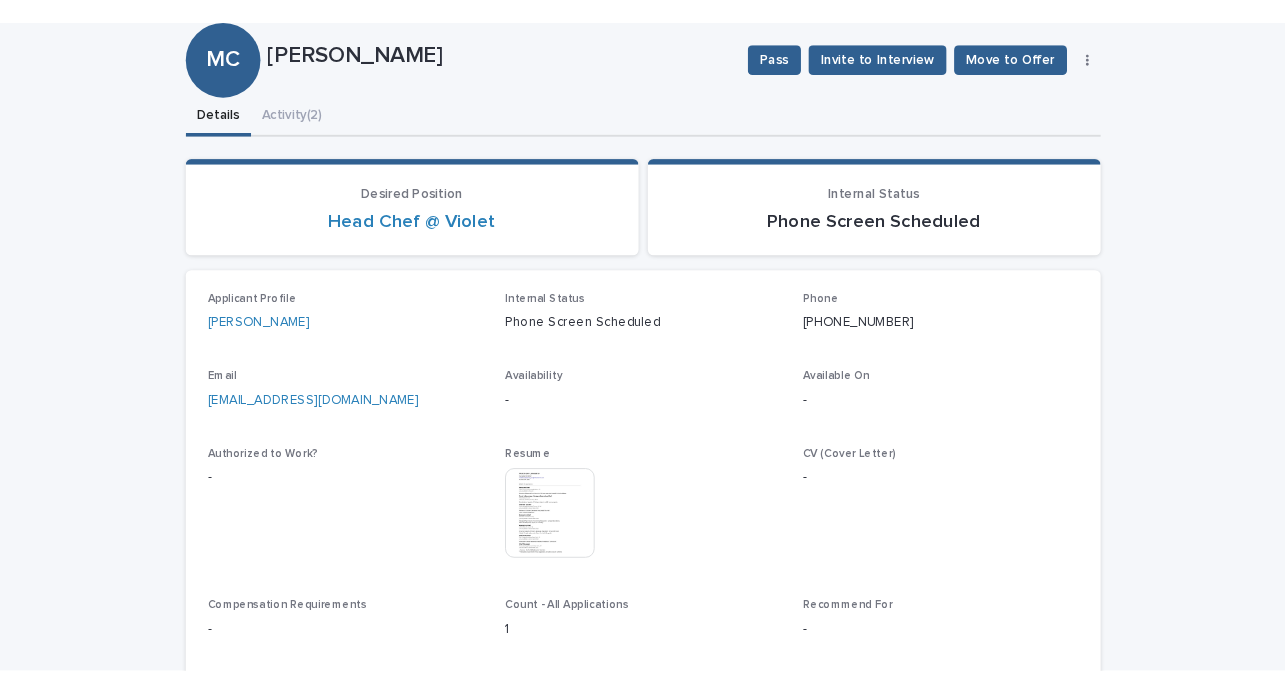 scroll, scrollTop: 0, scrollLeft: 0, axis: both 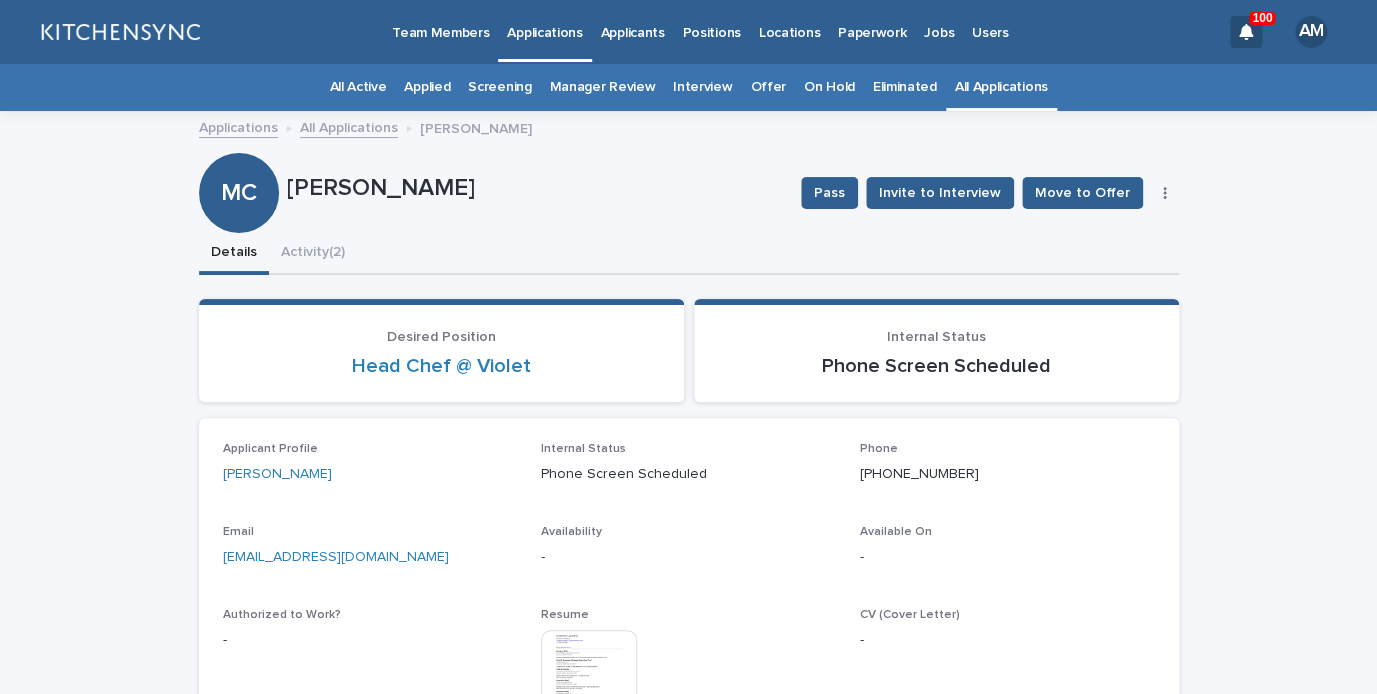 click on "All Applications" at bounding box center (1001, 87) 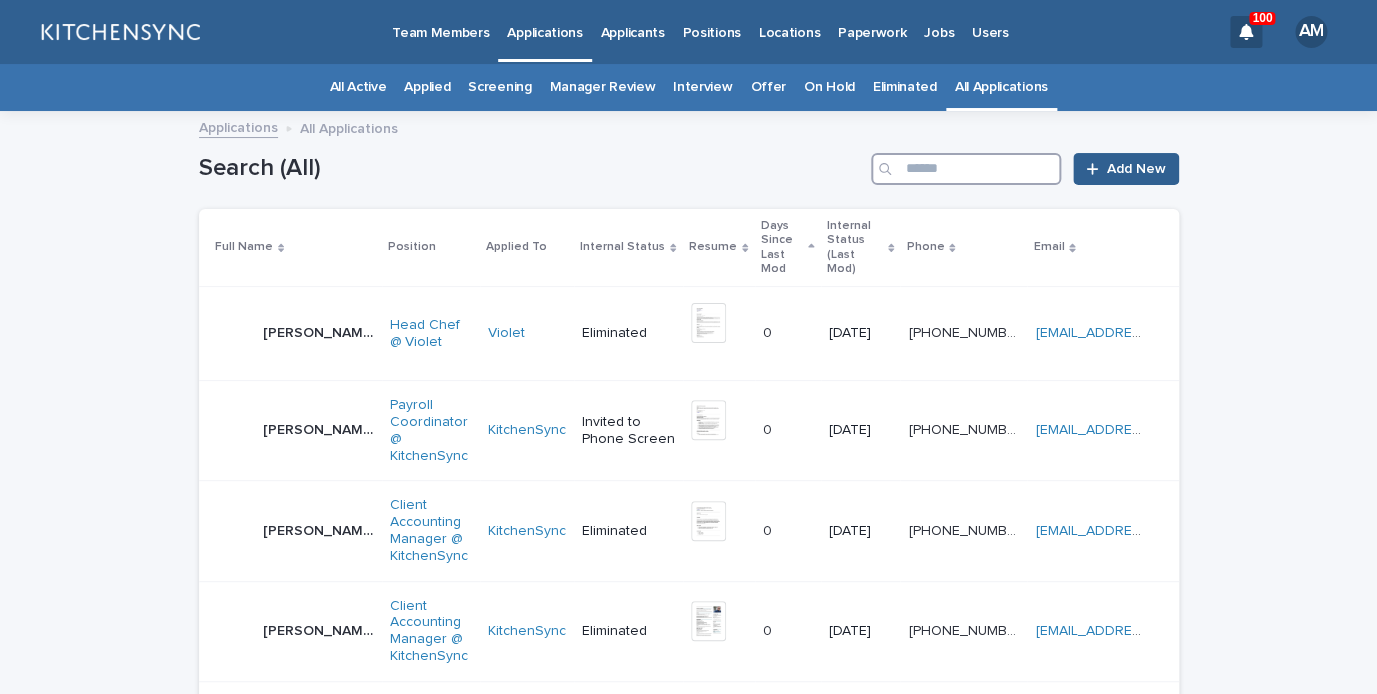 click at bounding box center (966, 169) 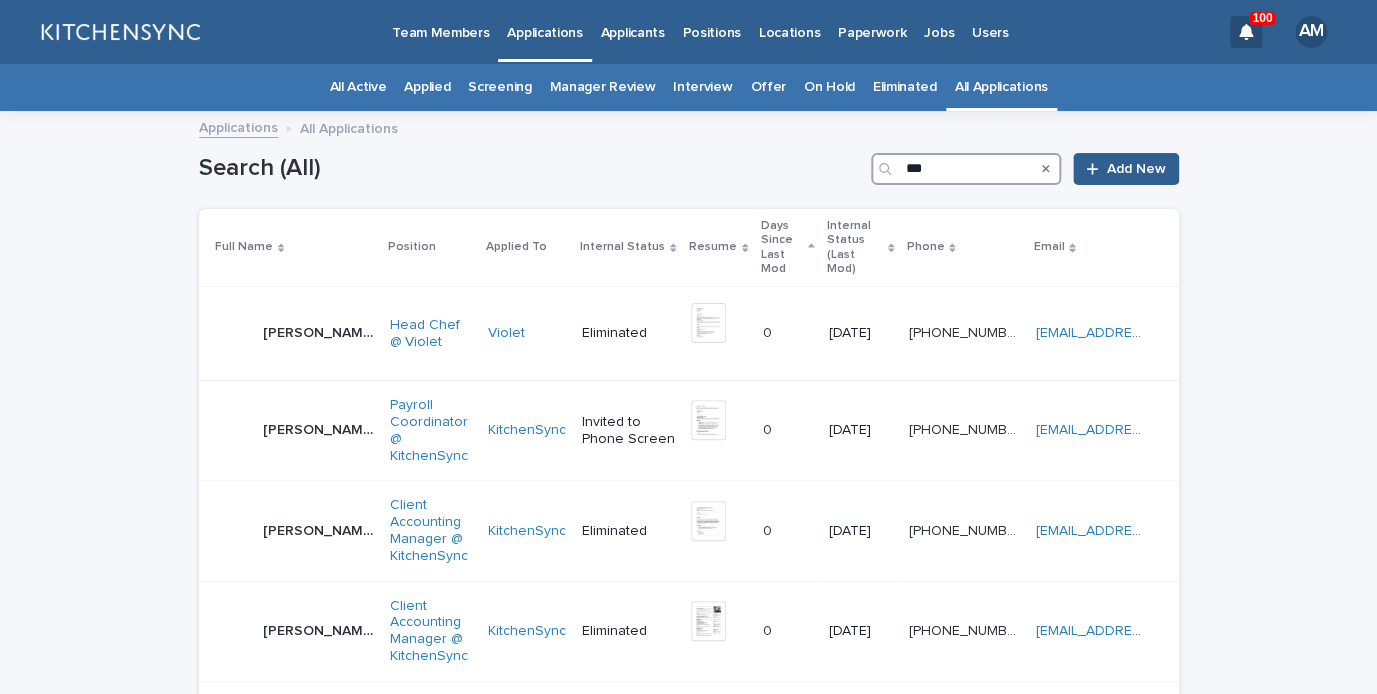 type on "***" 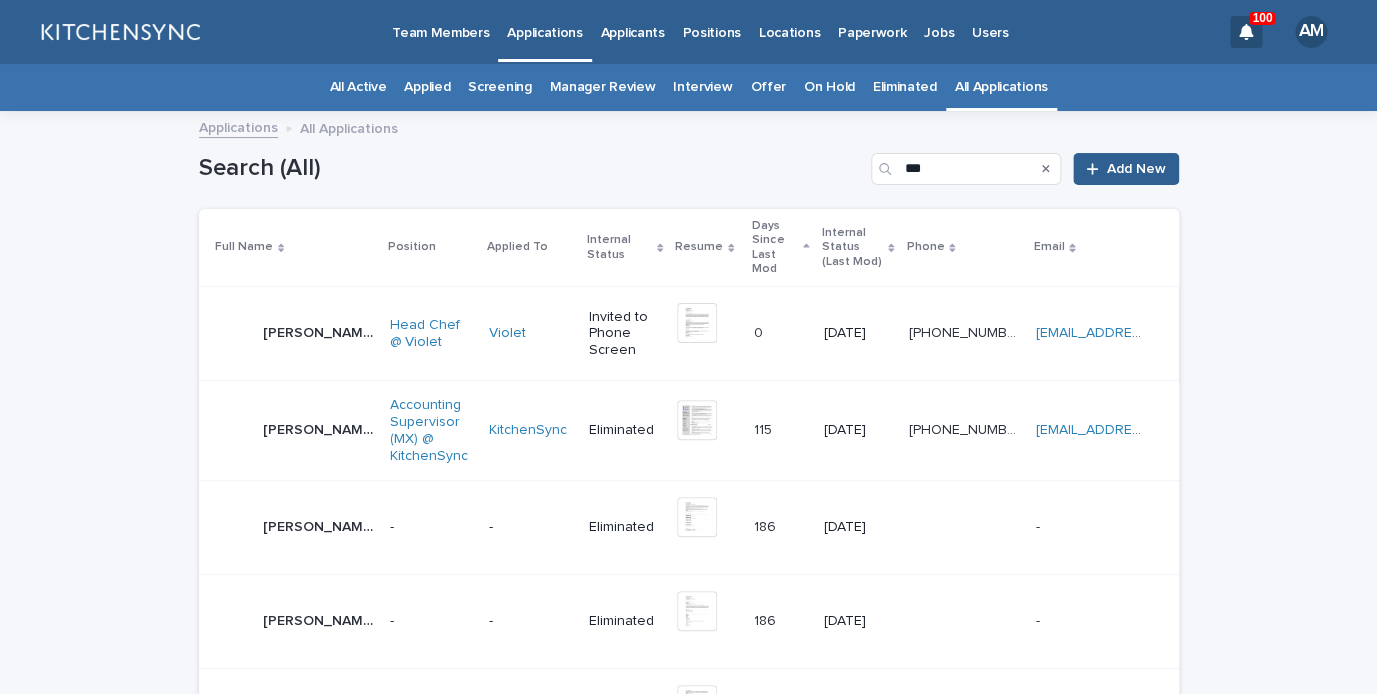 click on "[PERSON_NAME] [PERSON_NAME]" at bounding box center (318, 333) 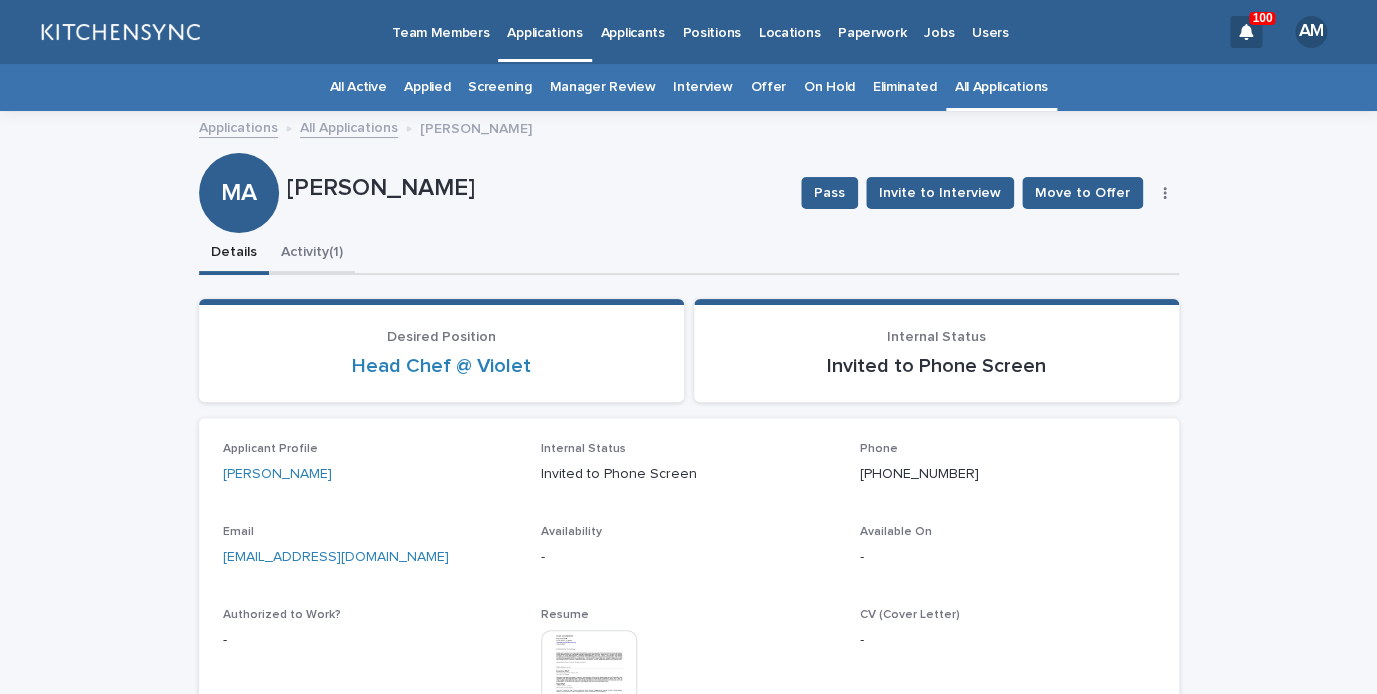 click on "Activity  (1)" at bounding box center (312, 254) 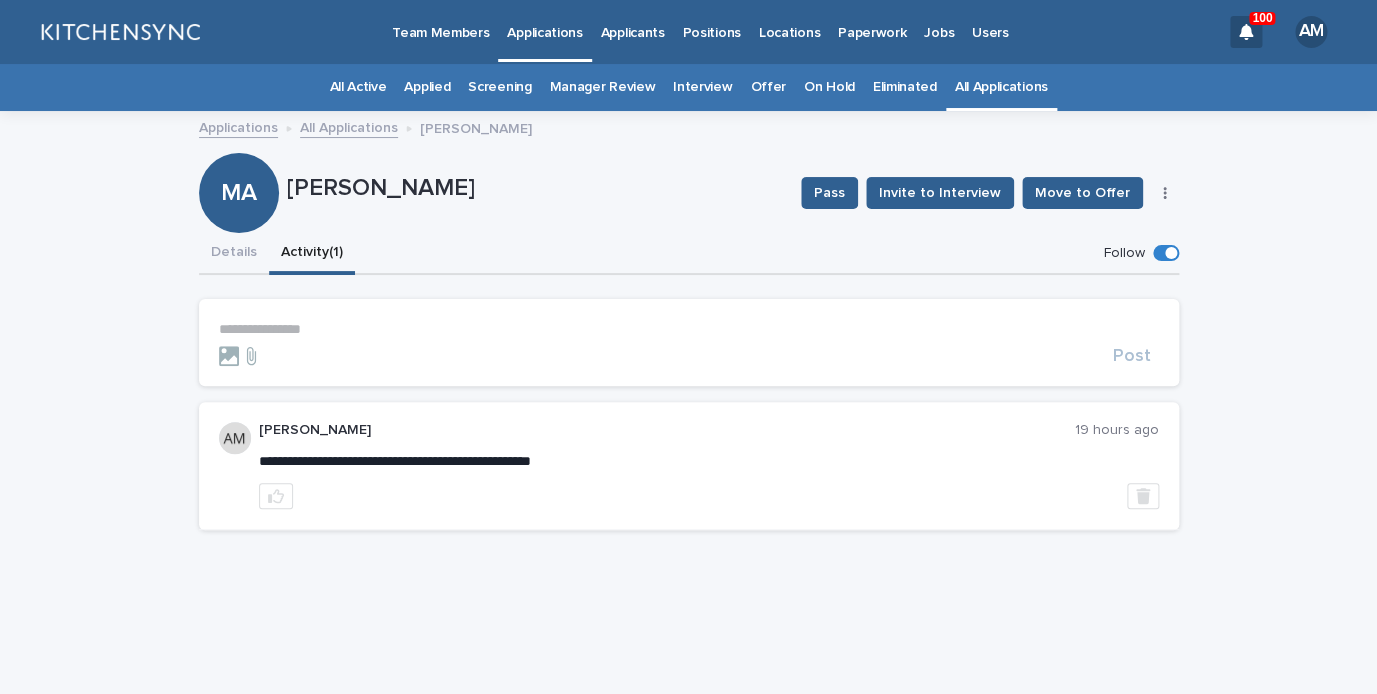 click on "**********" at bounding box center [689, 329] 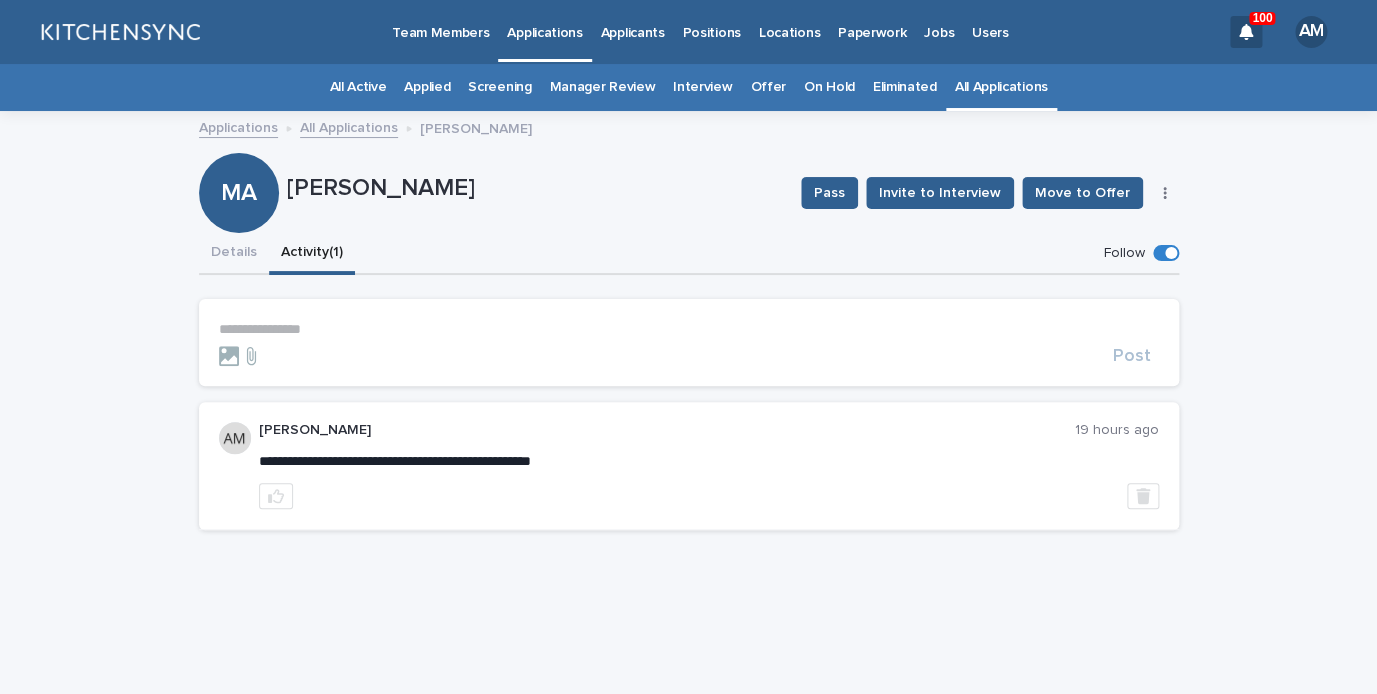 type 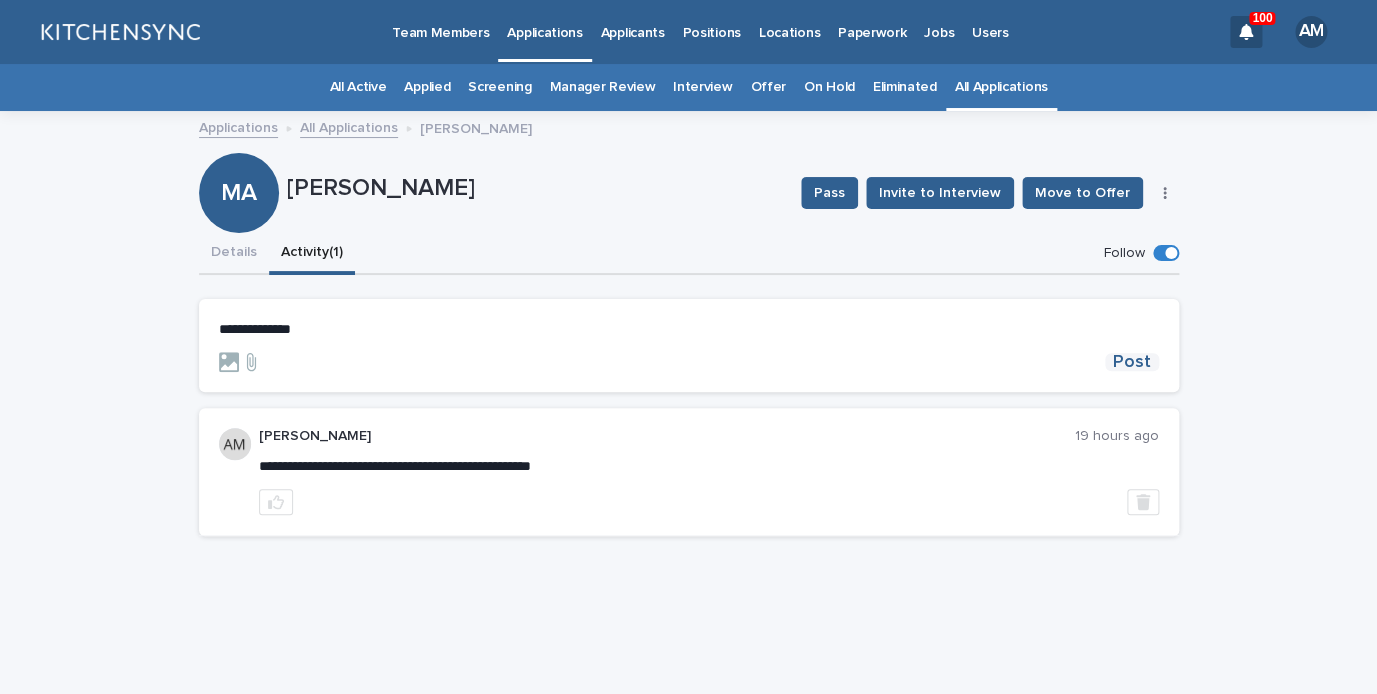 click on "Post" at bounding box center (1132, 362) 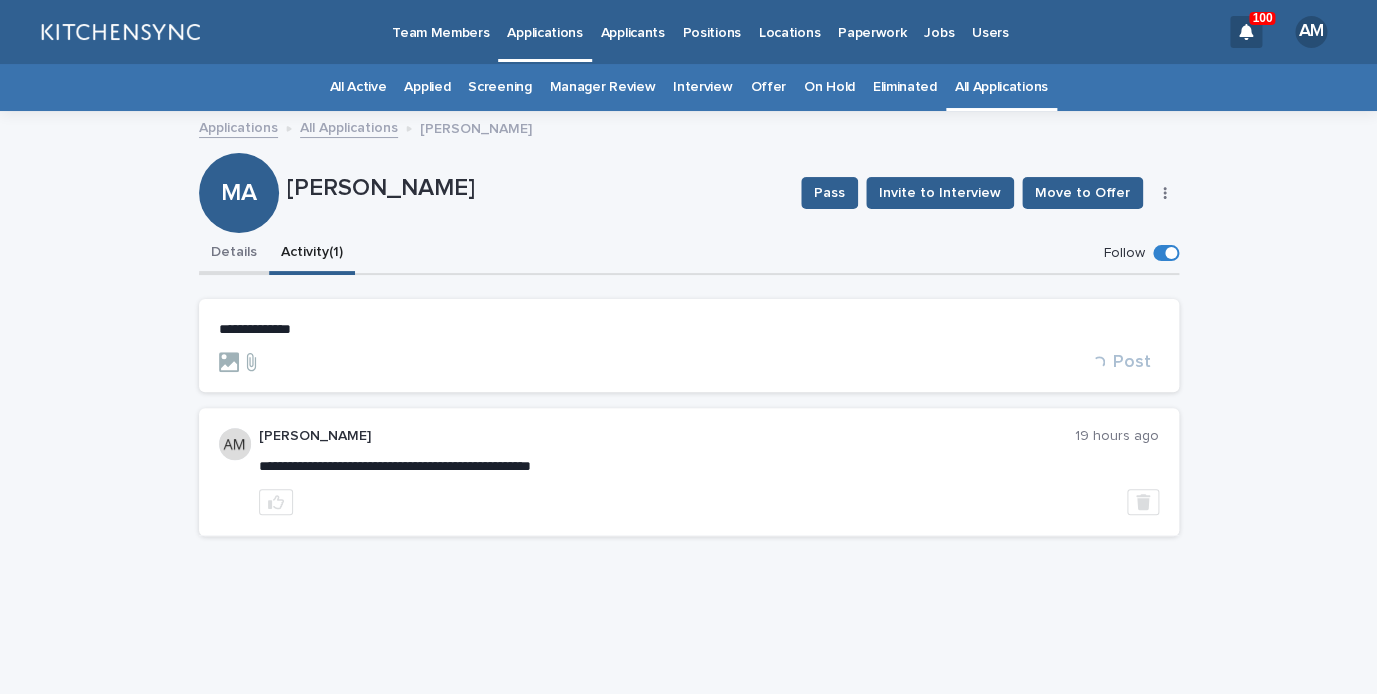 click on "Details" at bounding box center (234, 254) 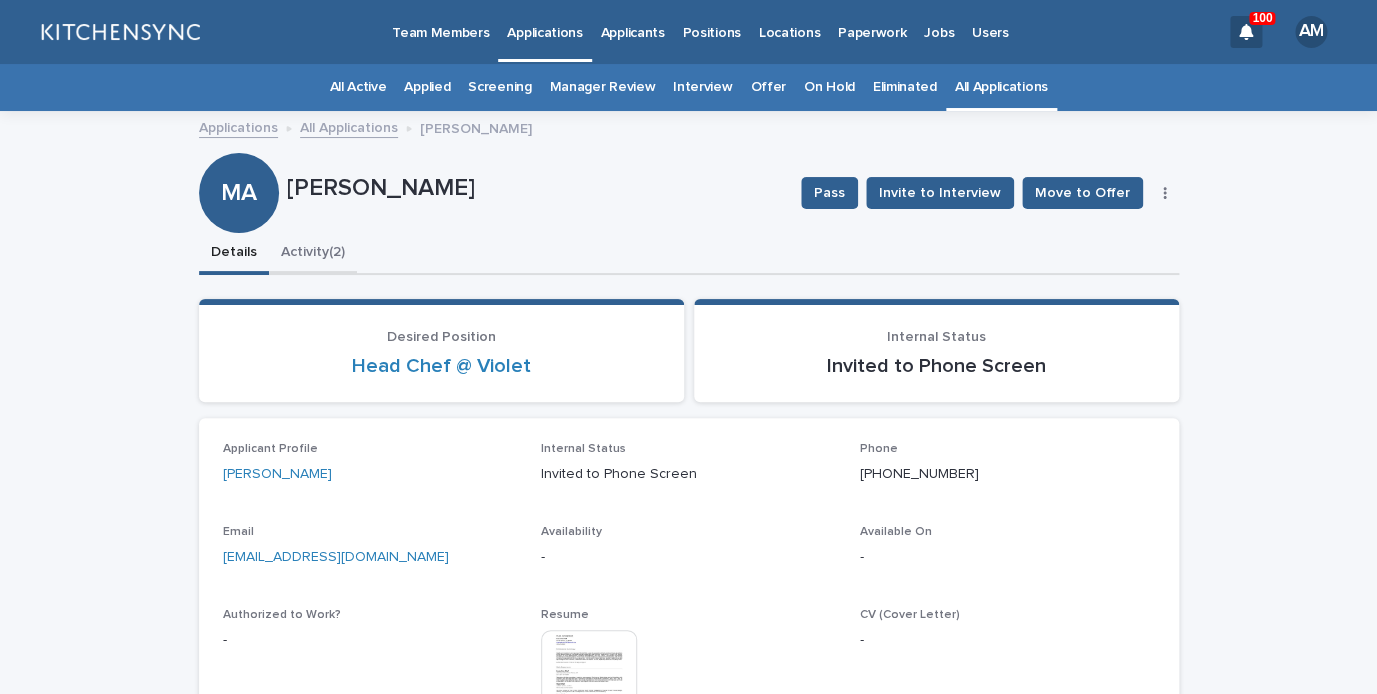 click on "Activity  (2)" at bounding box center [313, 254] 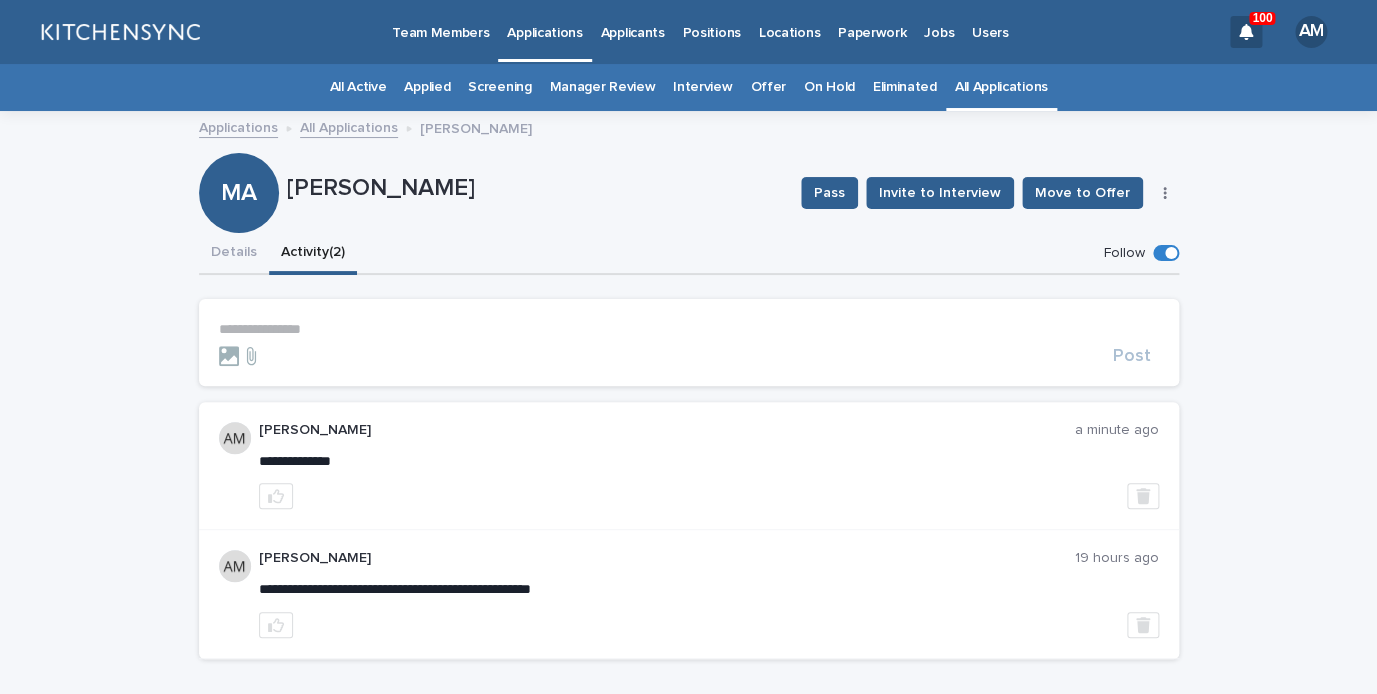 click on "**********" at bounding box center [689, 329] 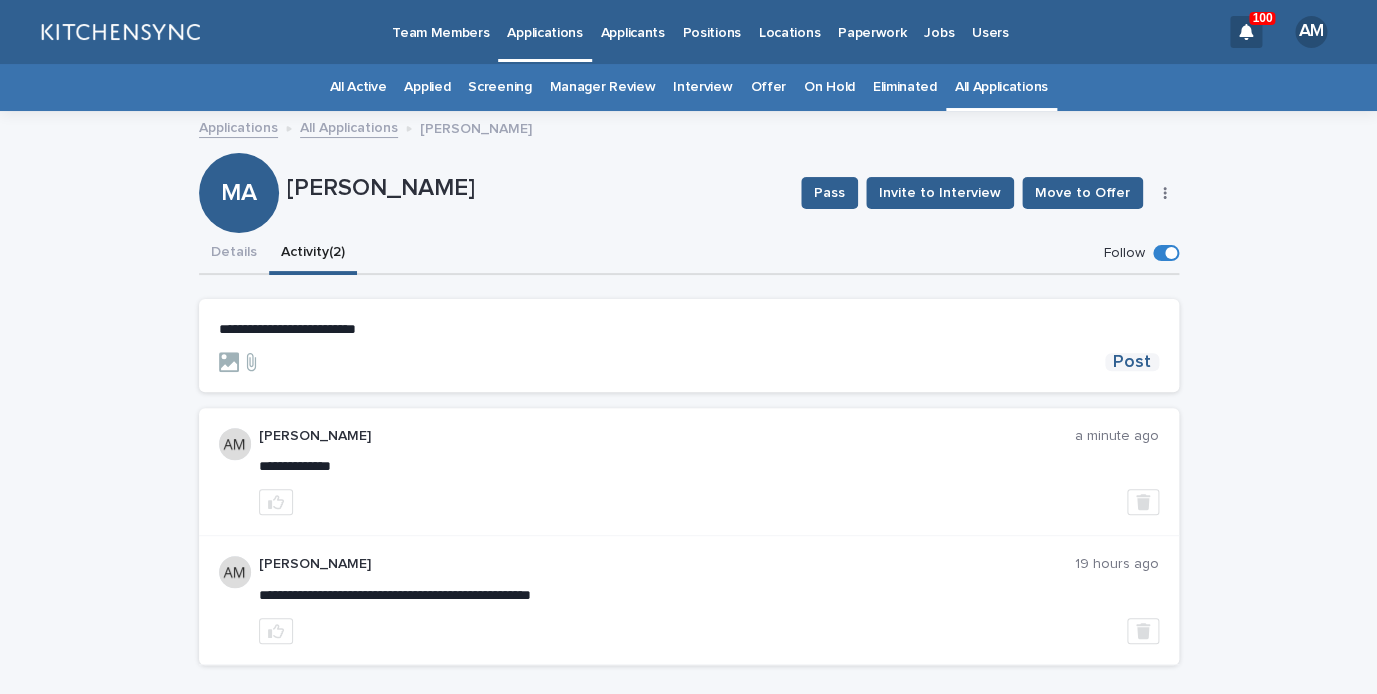 click on "Post" at bounding box center (1132, 362) 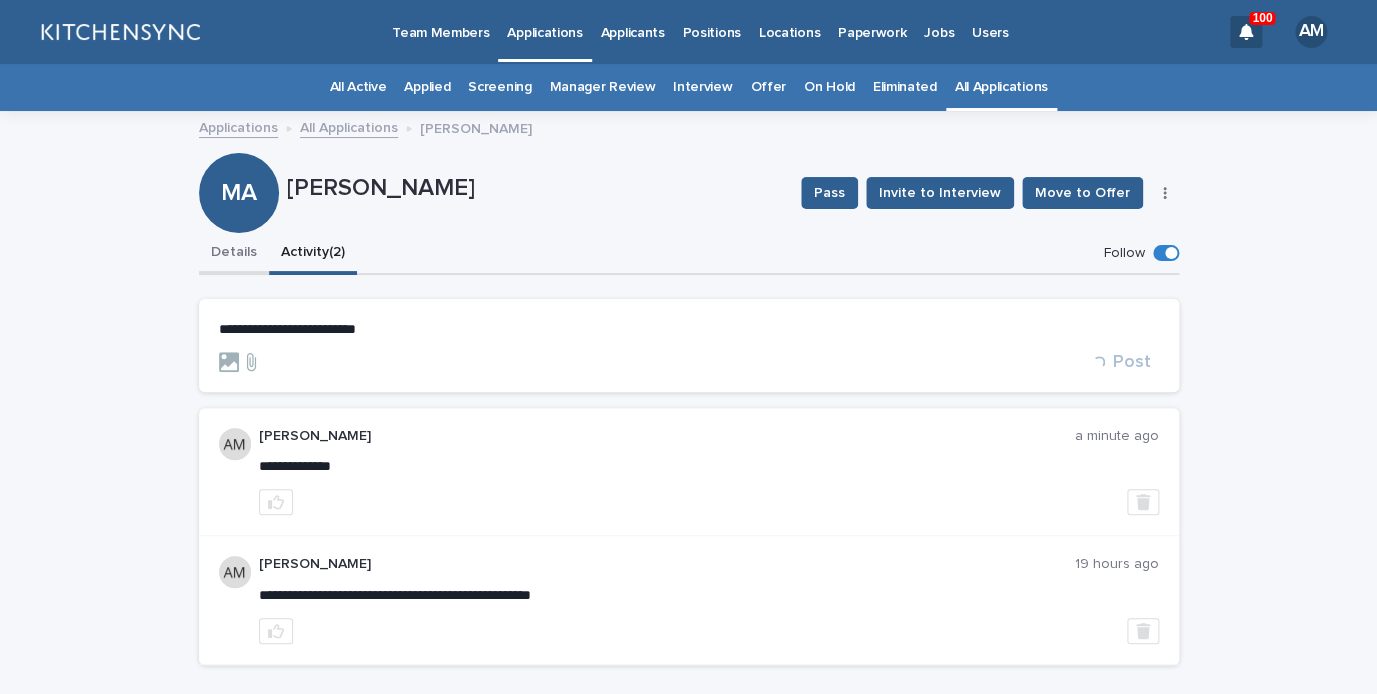 click on "Details" at bounding box center [234, 254] 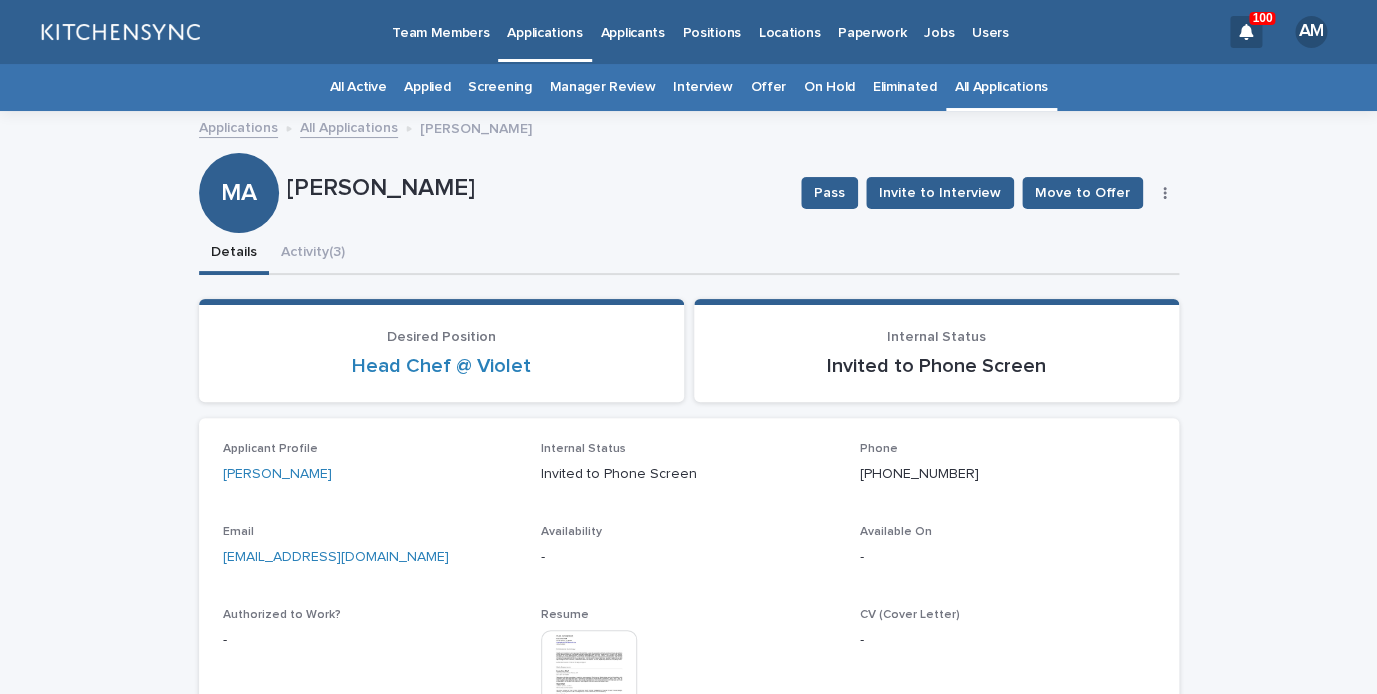 click at bounding box center (1165, 193) 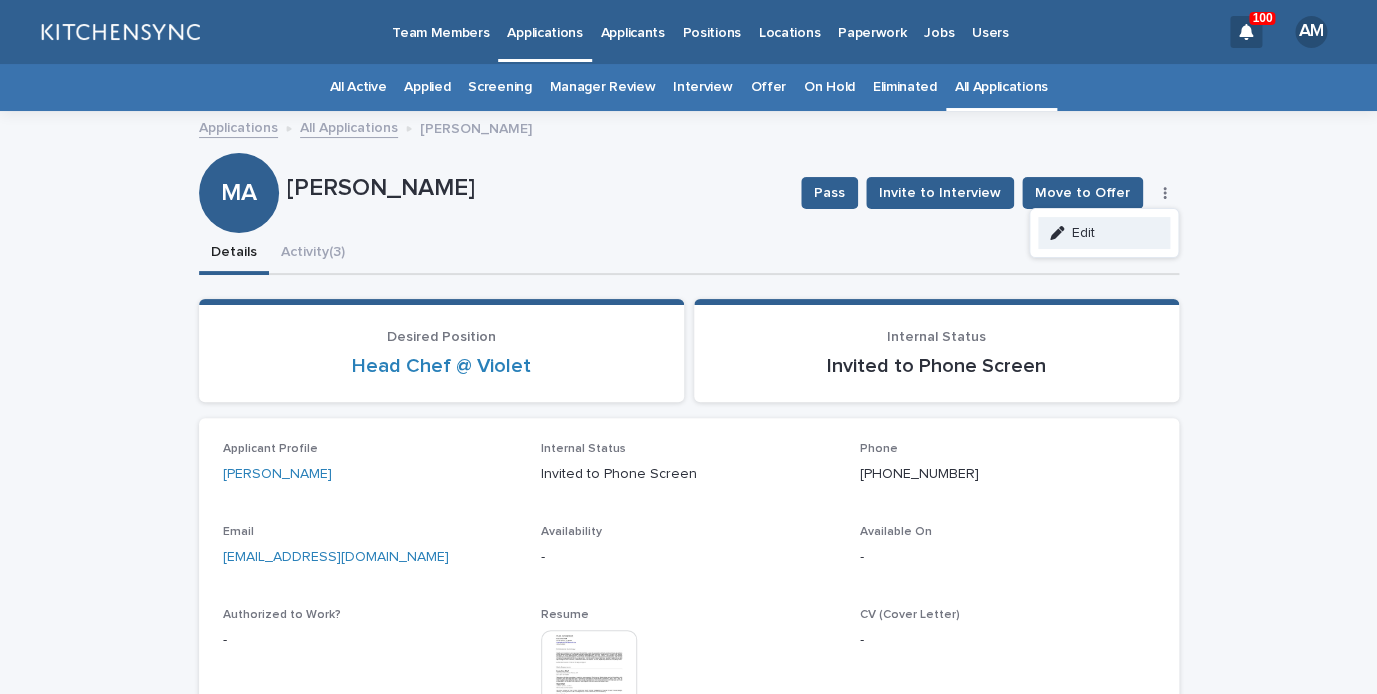 click on "Edit" at bounding box center (1104, 233) 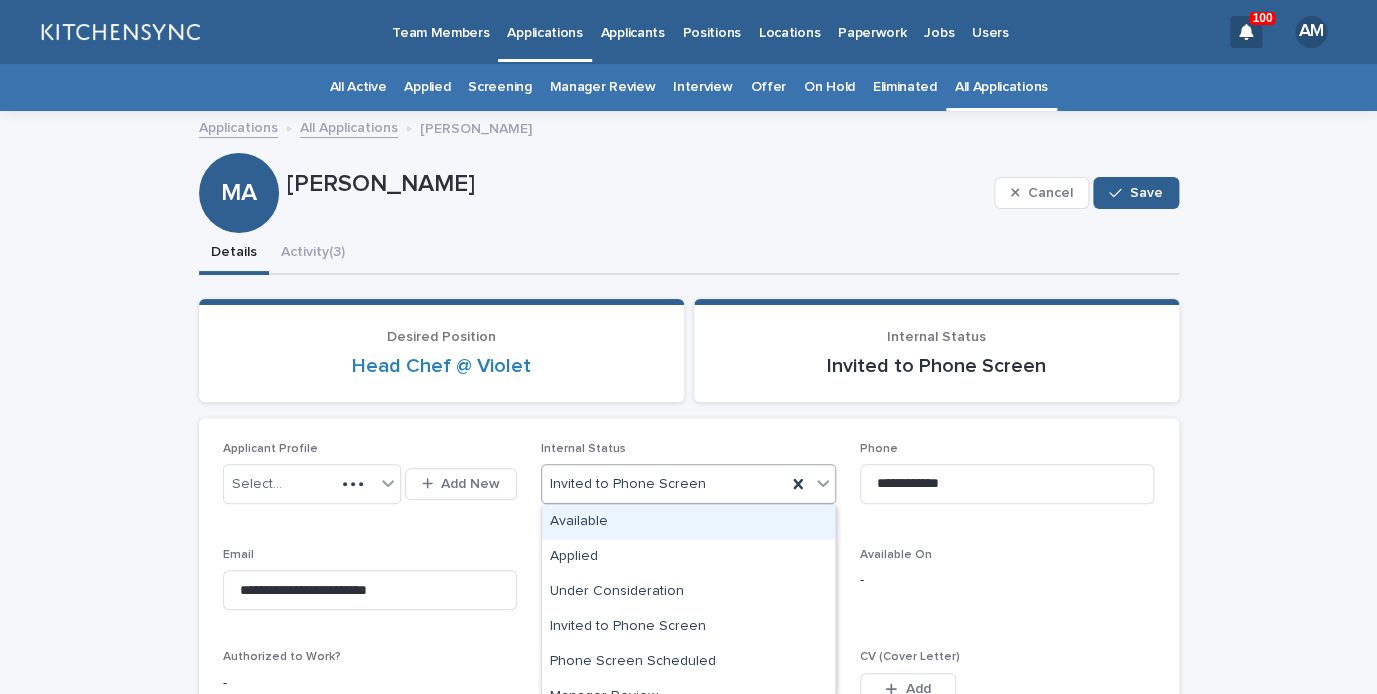 click on "Invited to Phone Screen" at bounding box center (664, 484) 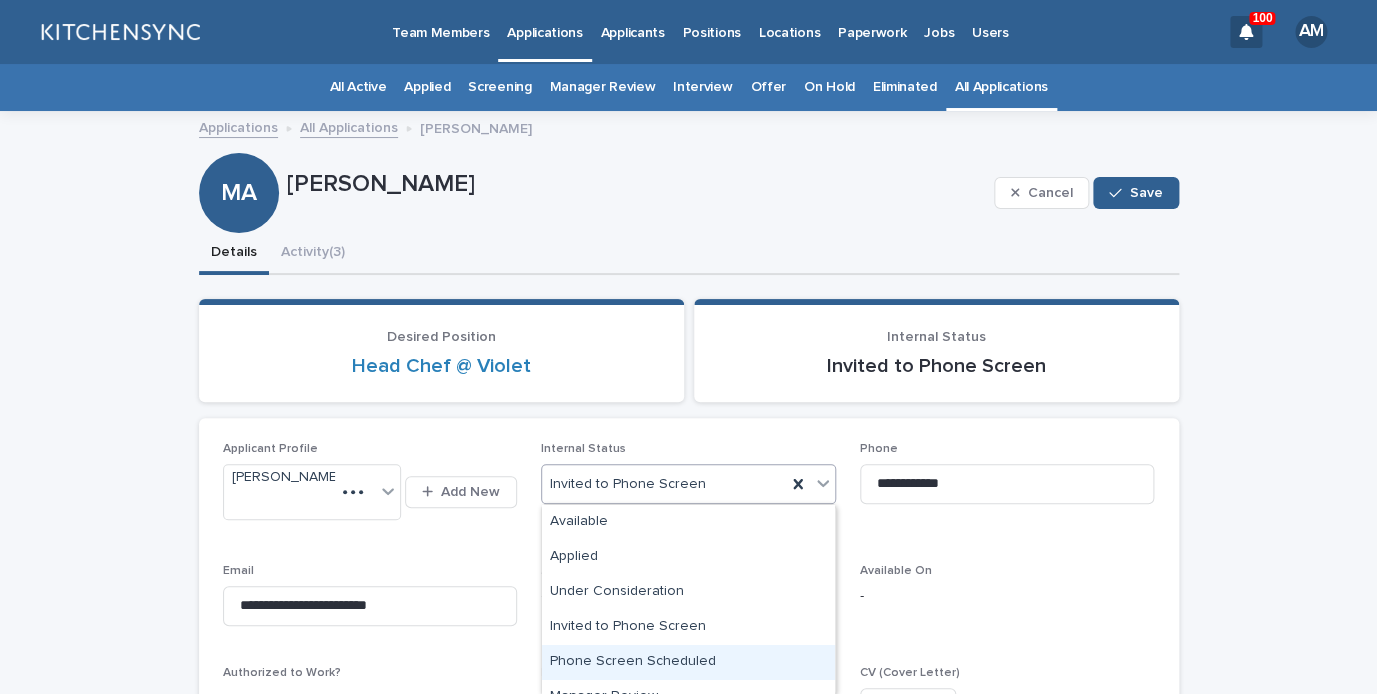 click on "Phone Screen Scheduled" at bounding box center (688, 662) 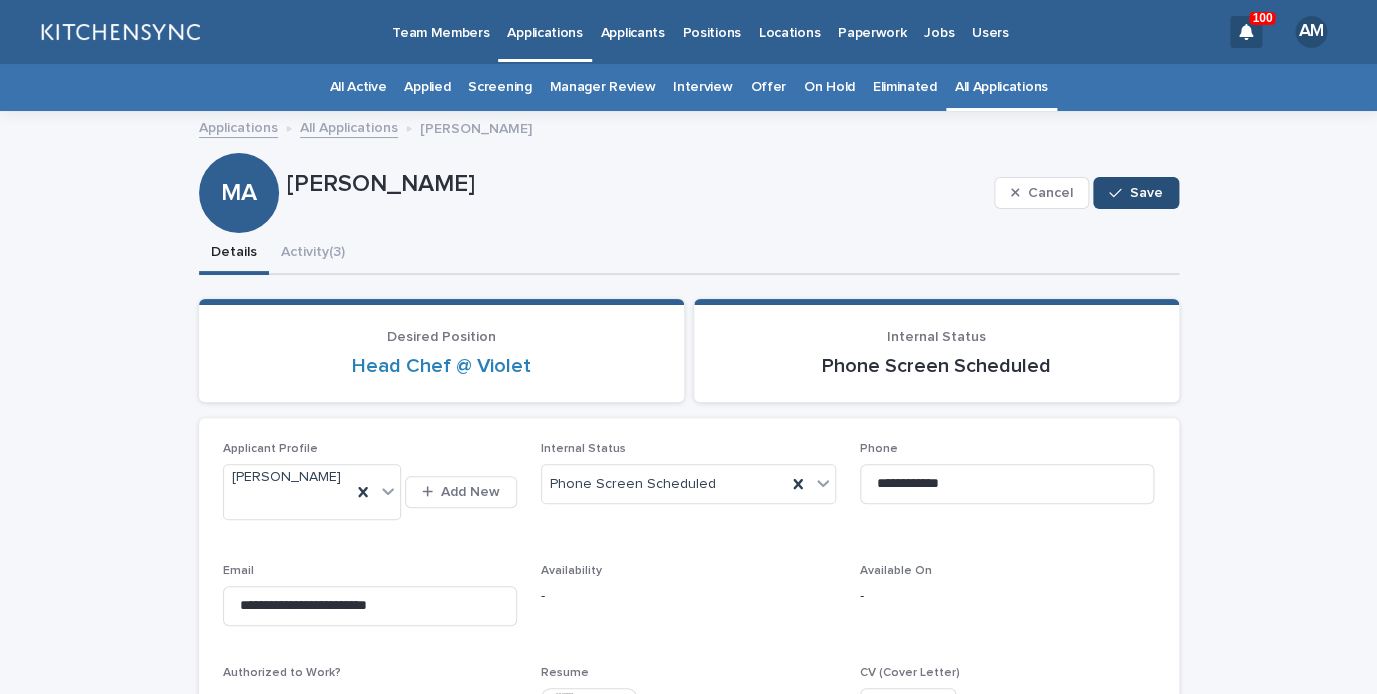 click on "Save" at bounding box center (1135, 193) 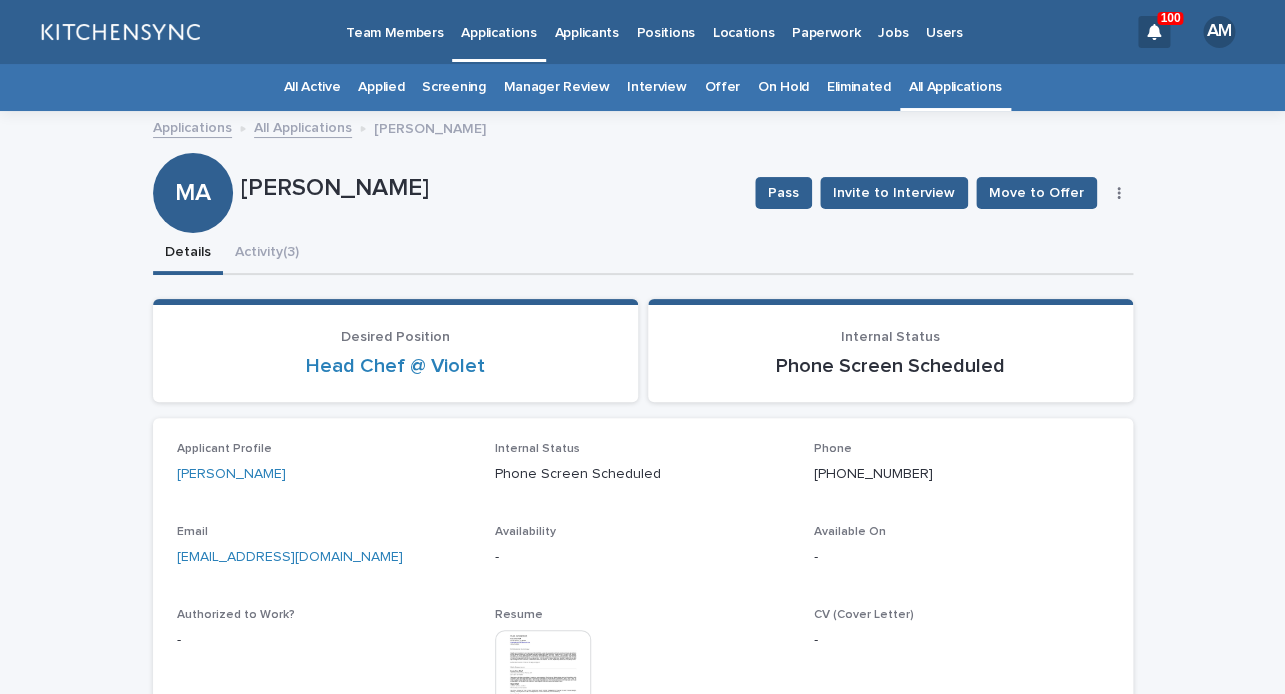 click on "All Applications" at bounding box center (955, 87) 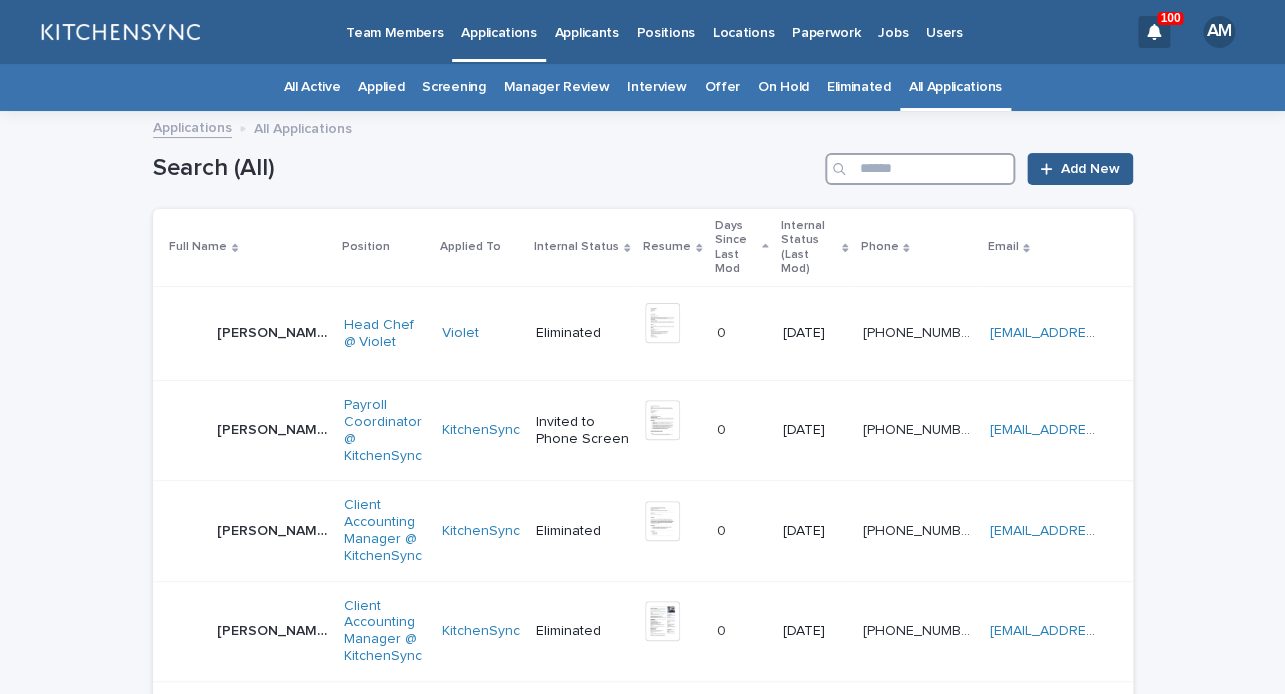 click at bounding box center [920, 169] 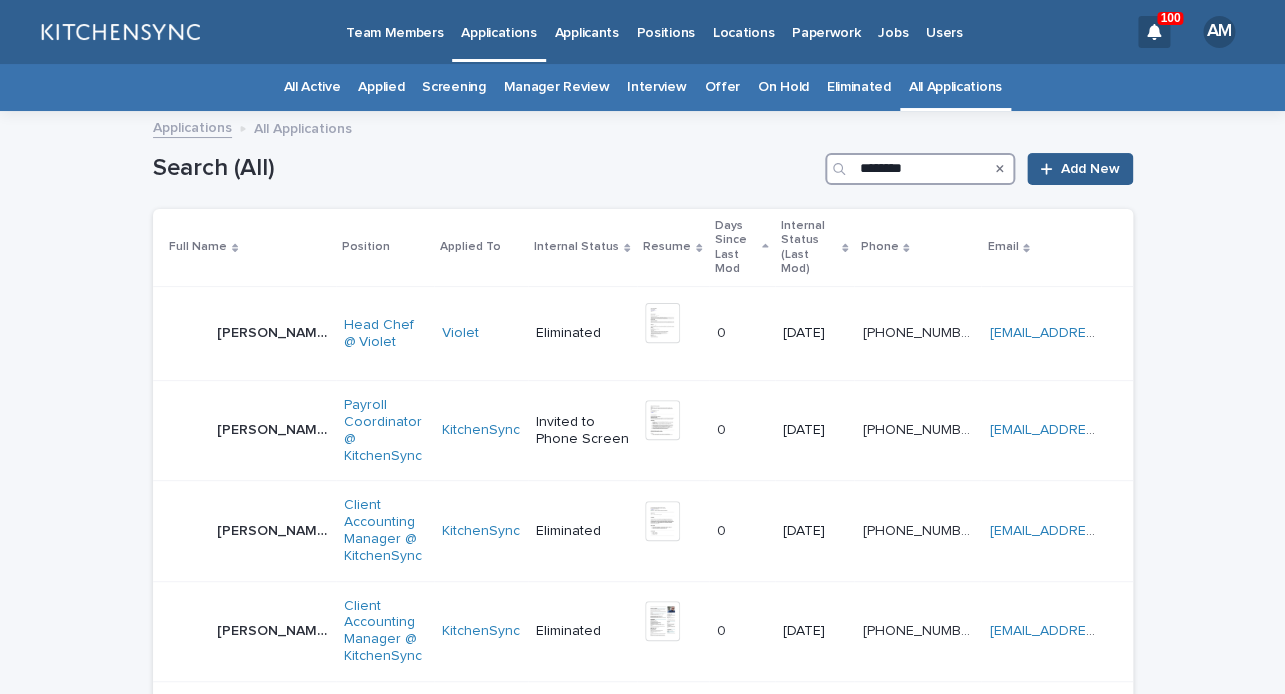 type on "********" 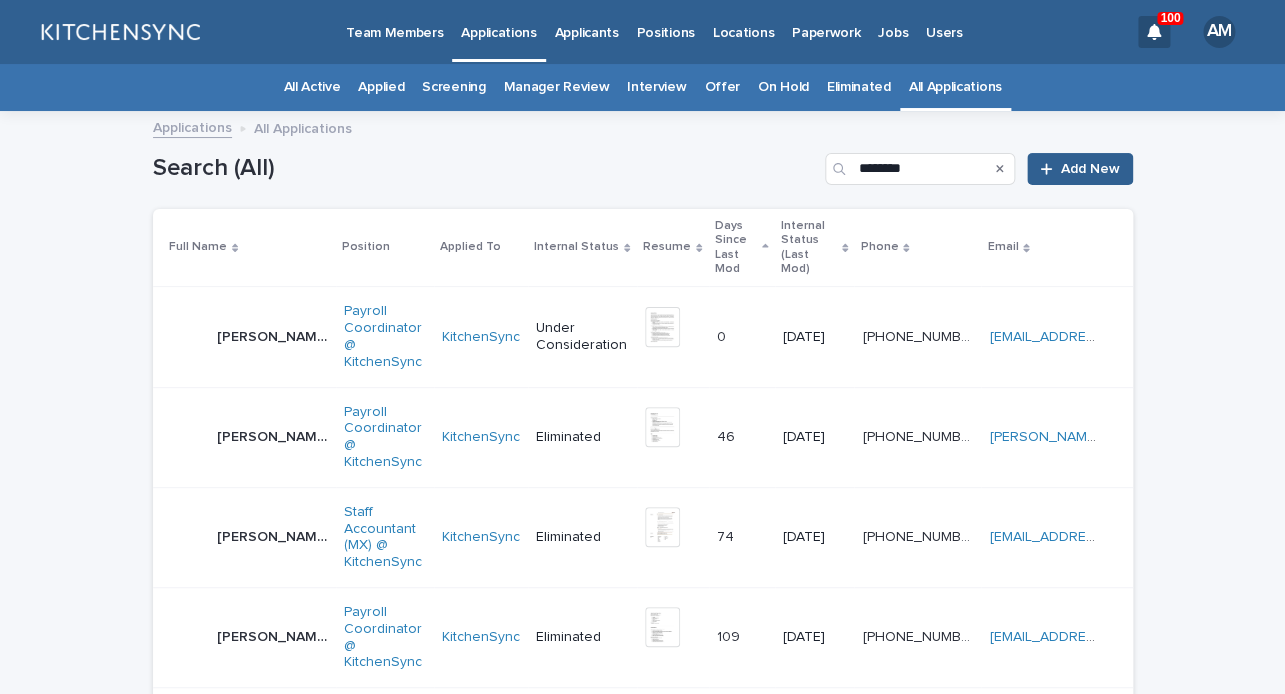 click on "[PERSON_NAME] [PERSON_NAME]" at bounding box center [244, 337] 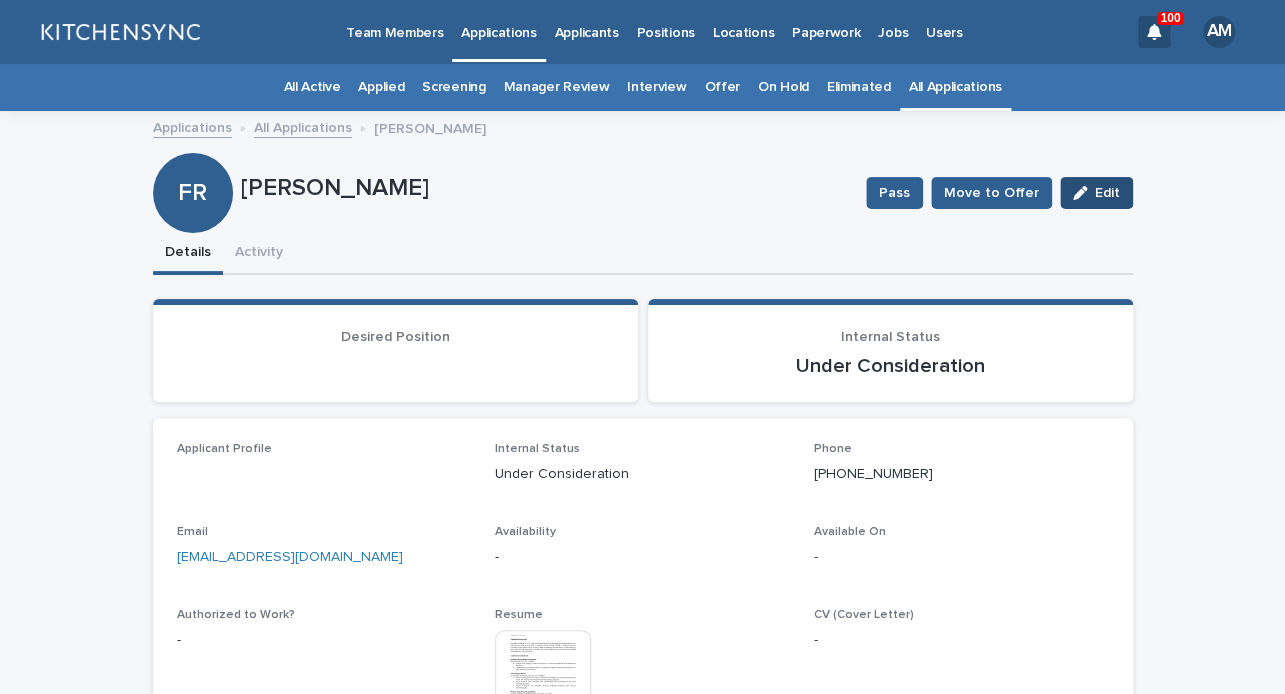 click on "Edit" at bounding box center [1107, 193] 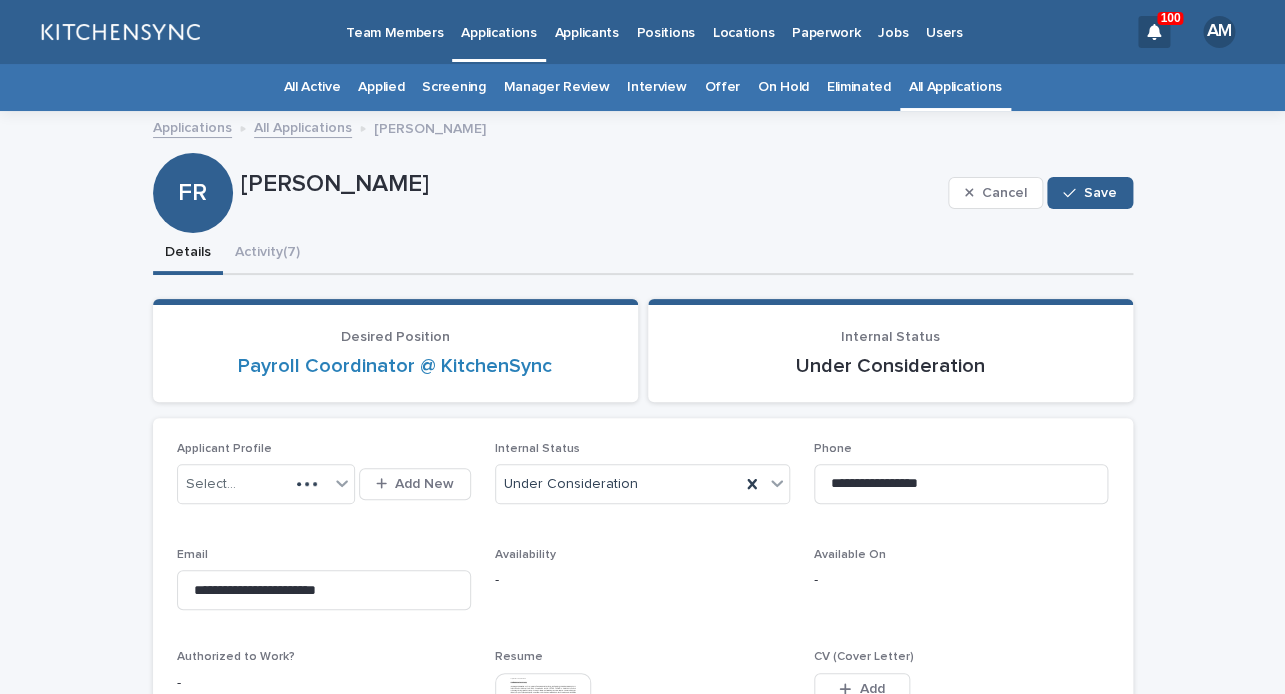 scroll, scrollTop: 79, scrollLeft: 0, axis: vertical 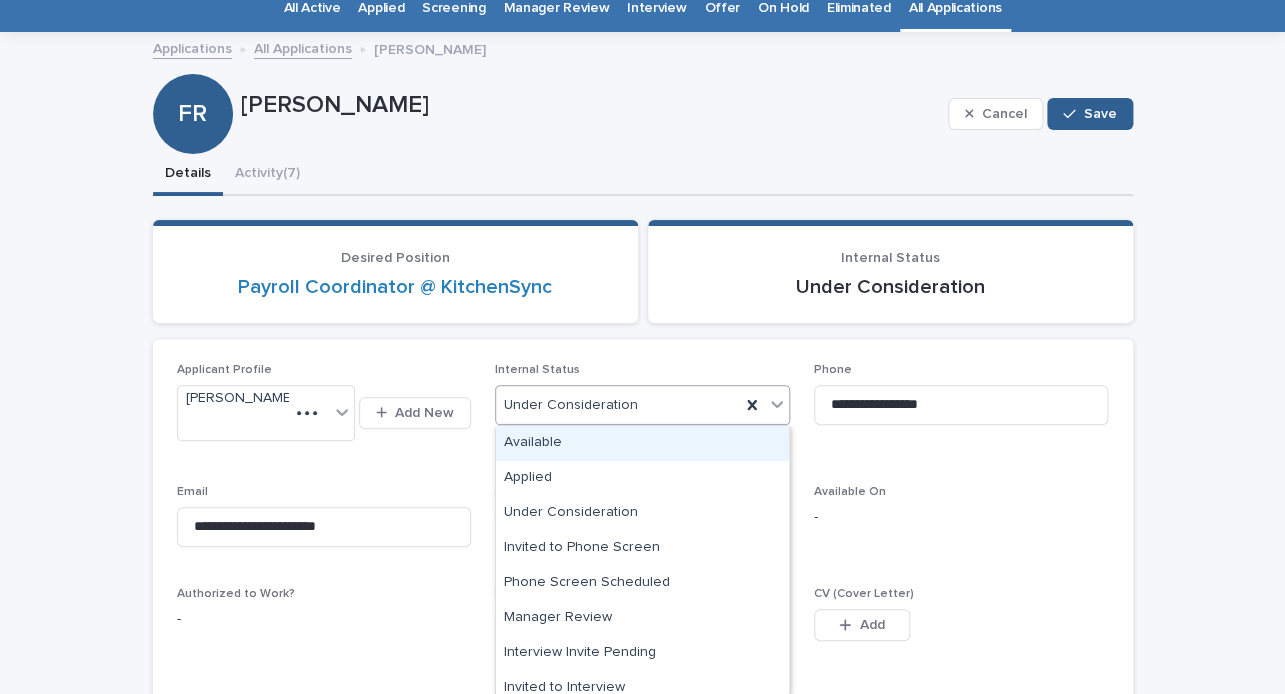 click on "Under Consideration" at bounding box center [618, 405] 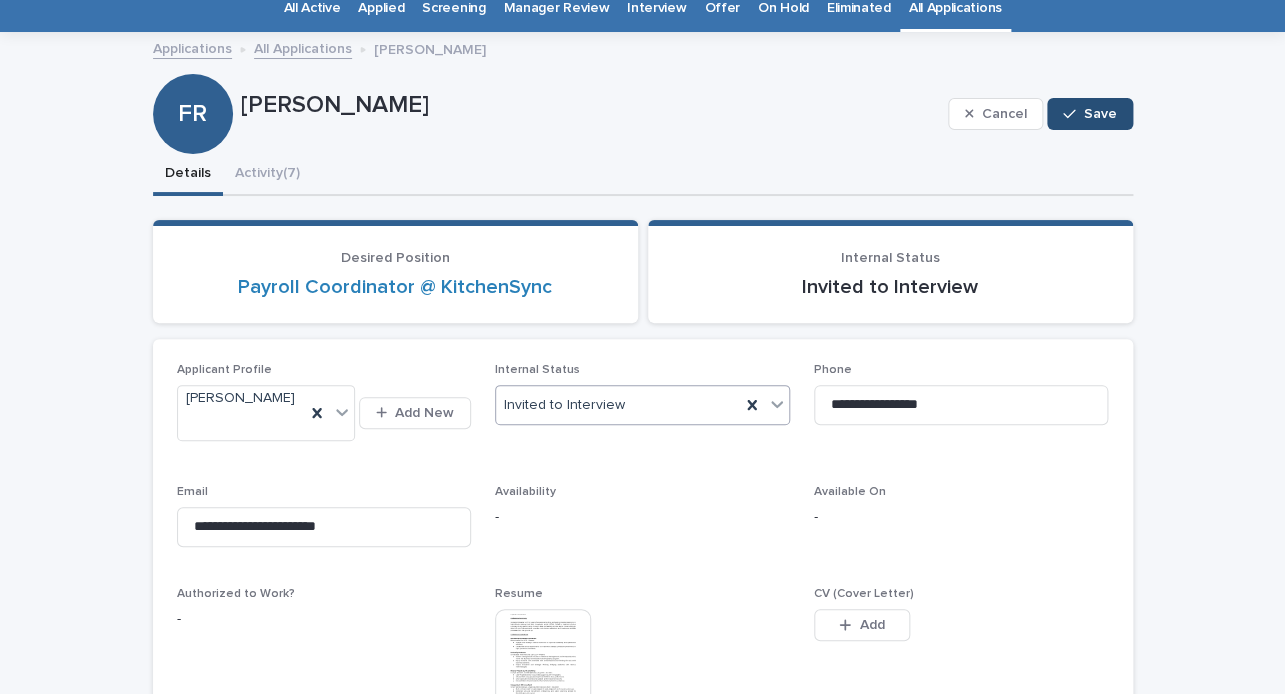 click on "Save" at bounding box center [1100, 114] 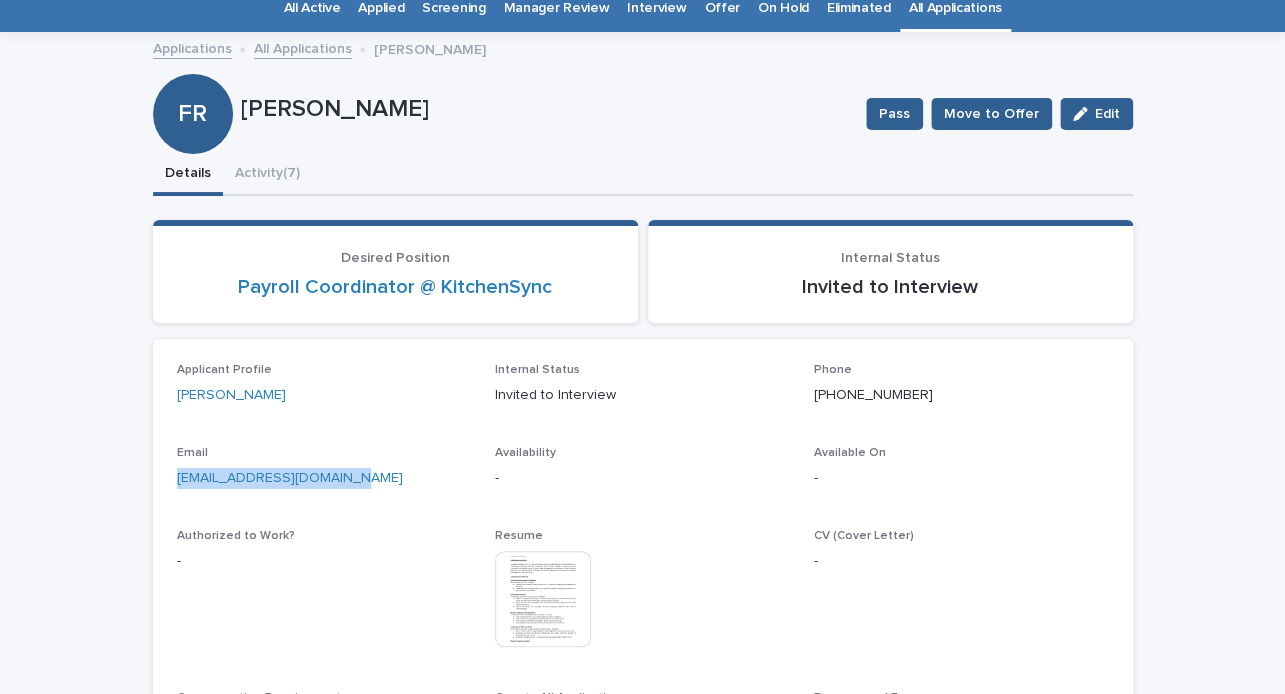 drag, startPoint x: 359, startPoint y: 479, endPoint x: 101, endPoint y: 479, distance: 258 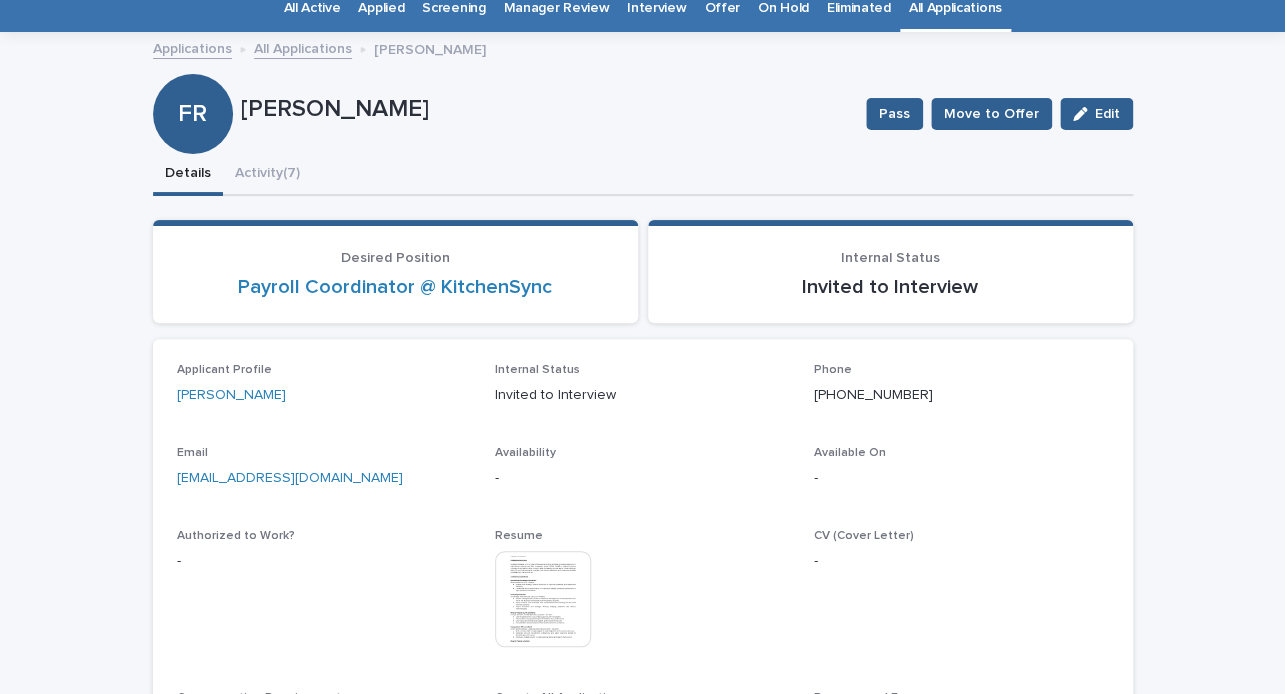 click on "Details Activity  (7)" at bounding box center [643, 175] 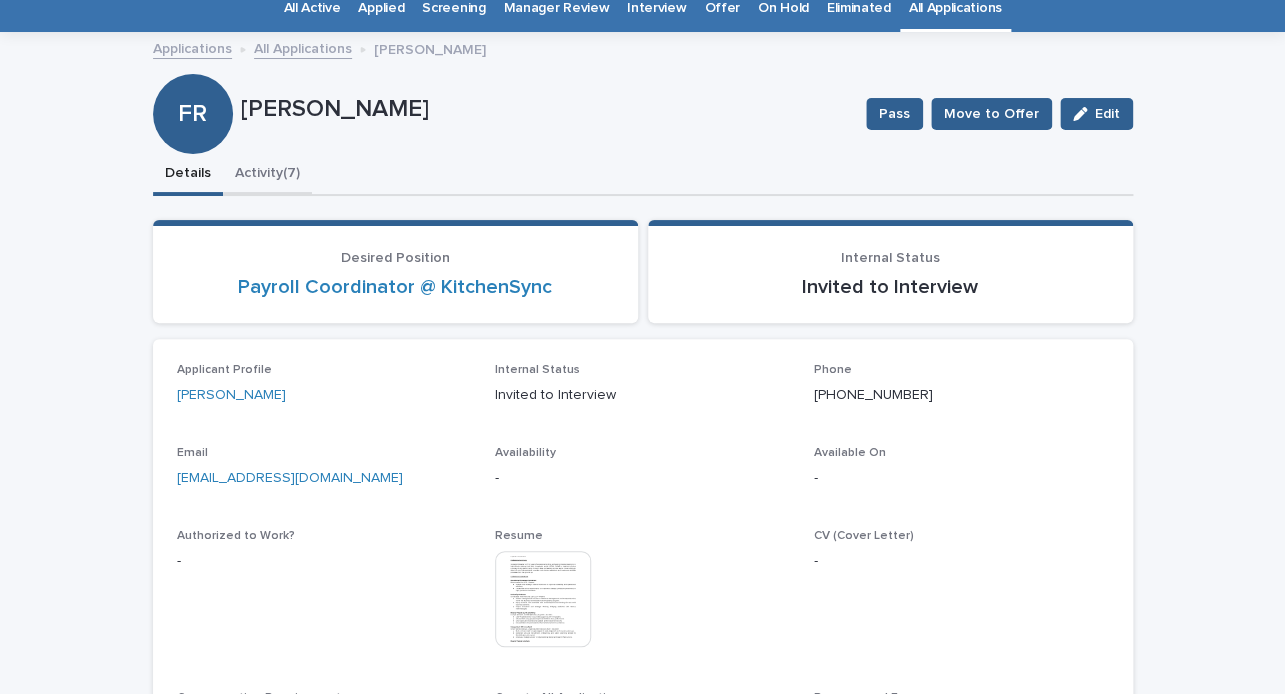 click on "Activity  (7)" at bounding box center (267, 175) 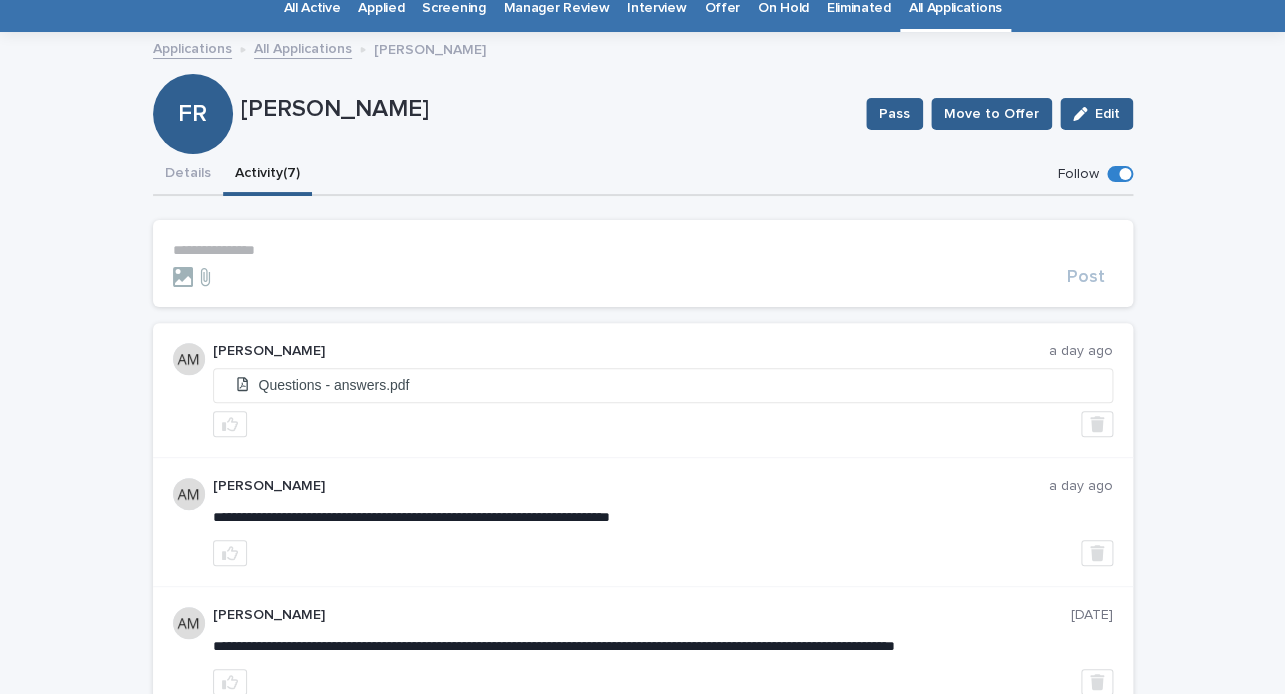 click on "**********" at bounding box center (643, 250) 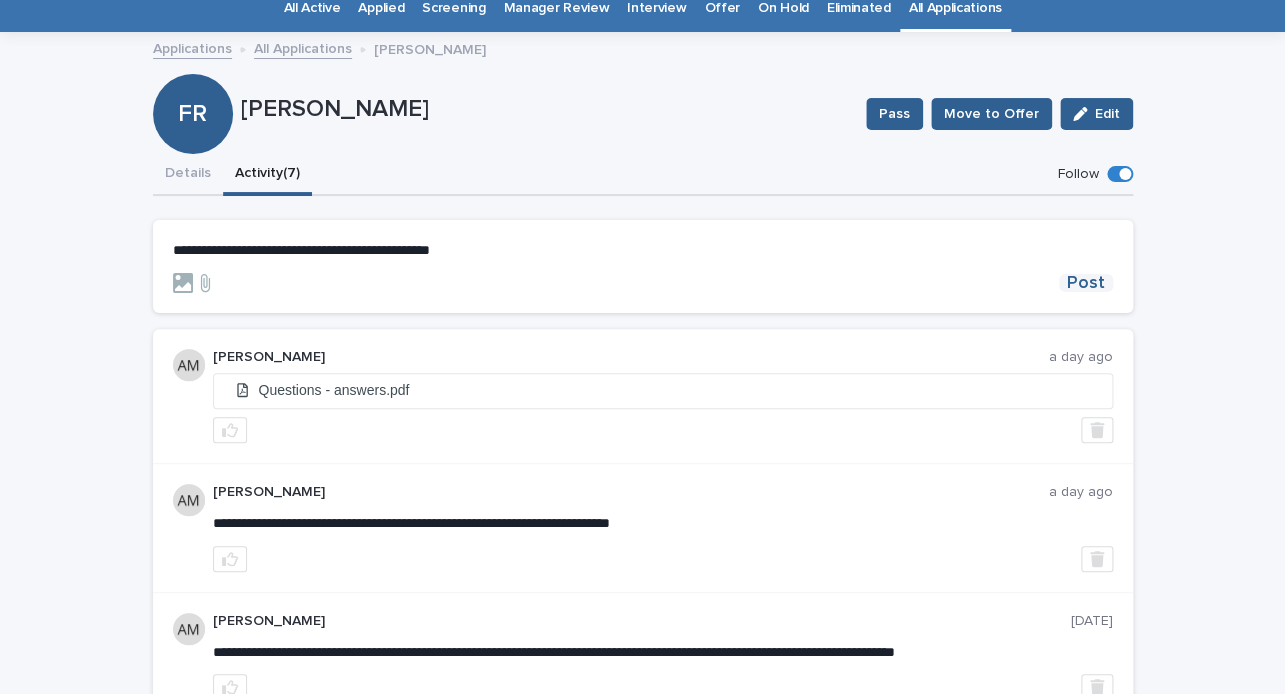 click on "Post" at bounding box center (1086, 283) 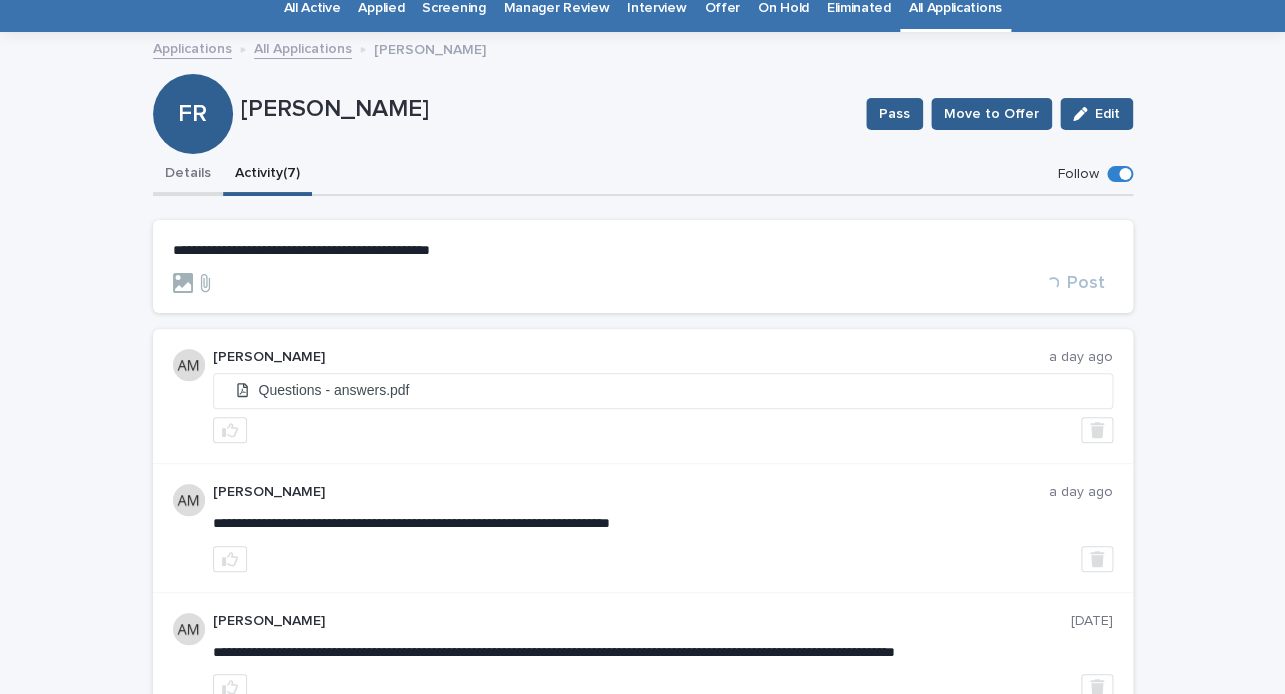 click on "Details" at bounding box center [188, 175] 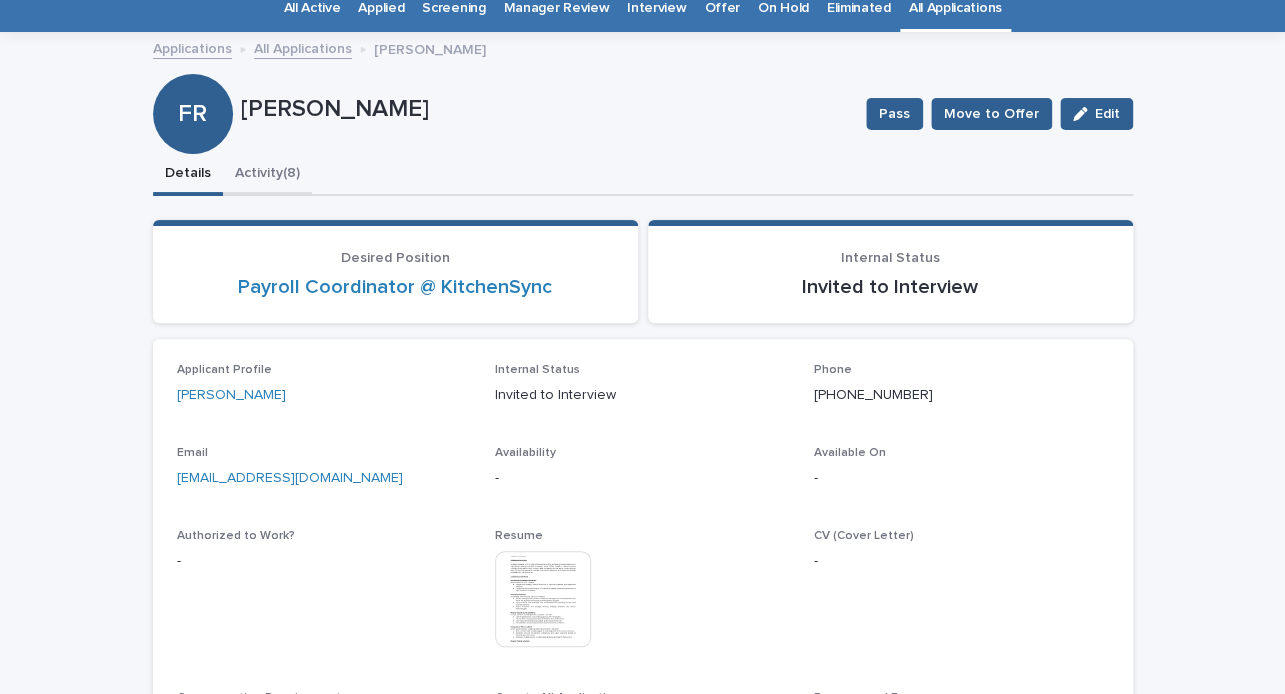 click on "Activity  (8)" at bounding box center [267, 175] 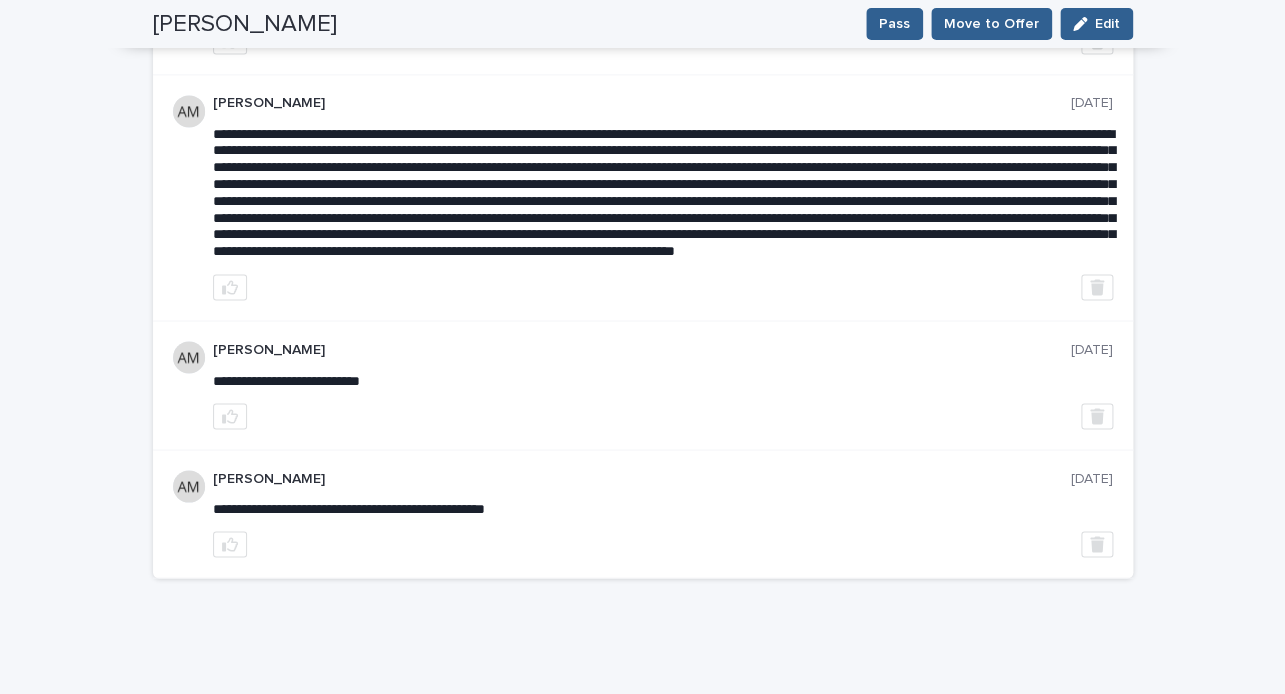 scroll, scrollTop: 186, scrollLeft: 0, axis: vertical 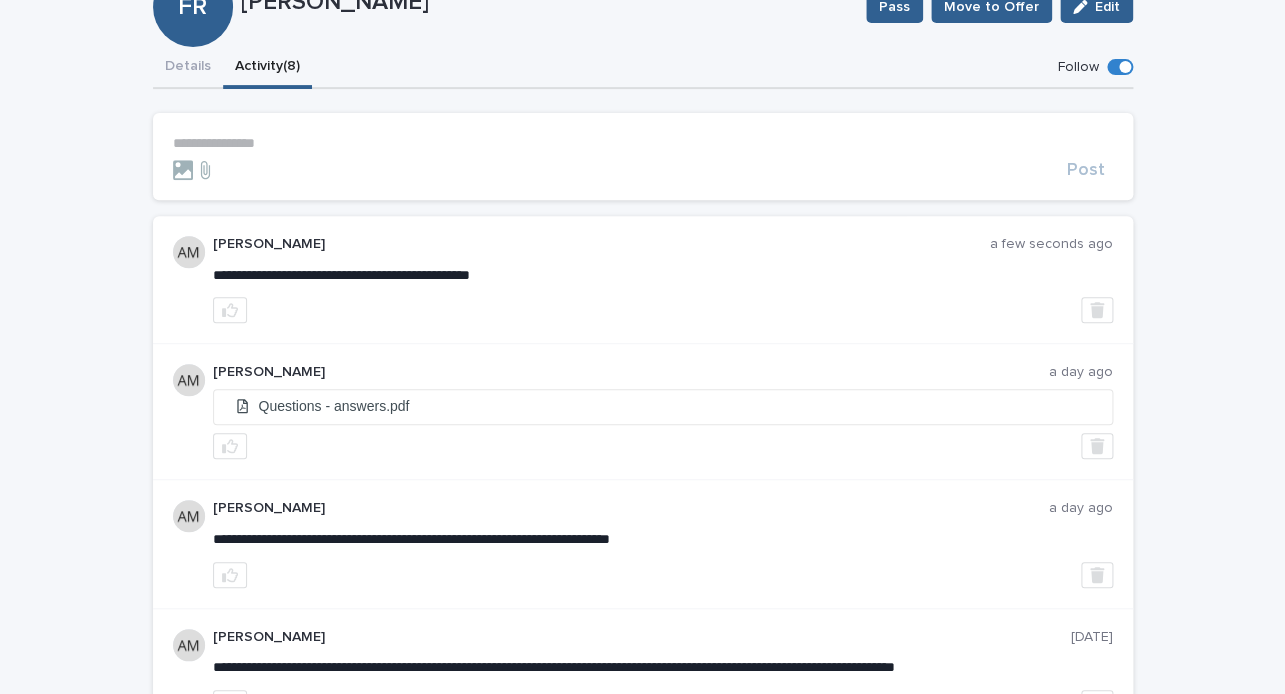 click on "**********" at bounding box center (642, 649) 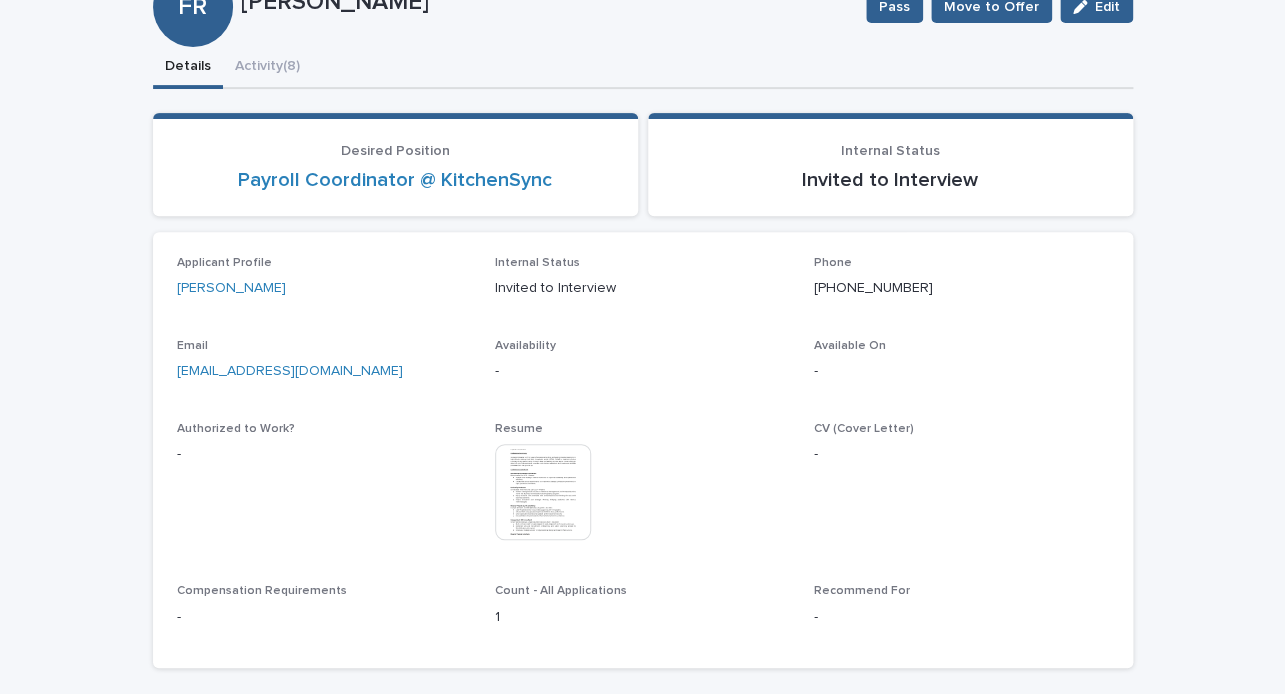scroll, scrollTop: 0, scrollLeft: 0, axis: both 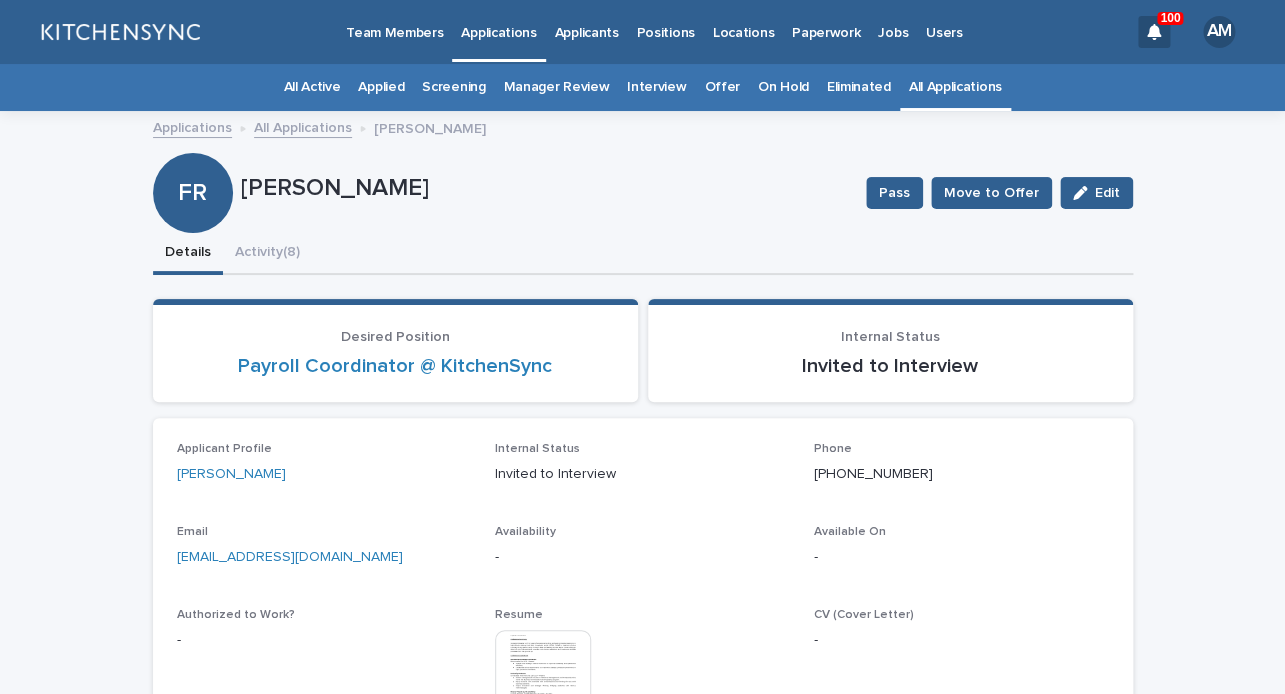click on "Details Activity  (8)" at bounding box center (643, 254) 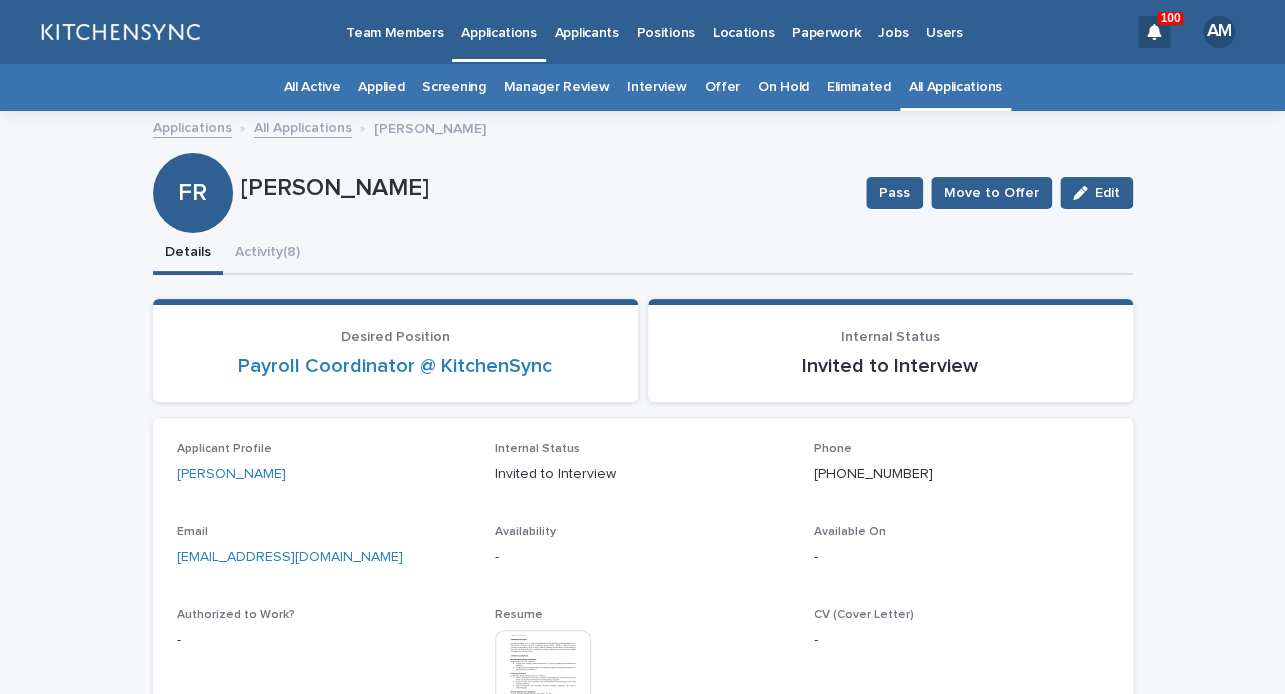 click on "All Applications" at bounding box center (955, 87) 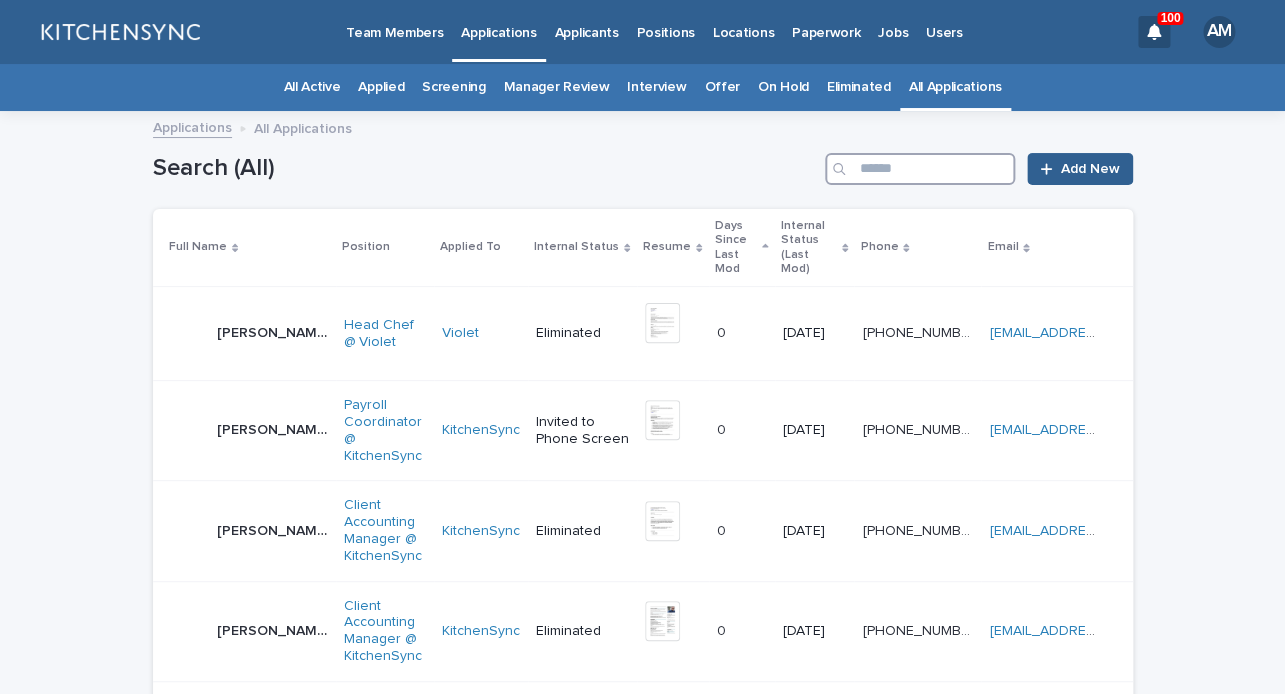 click at bounding box center (920, 169) 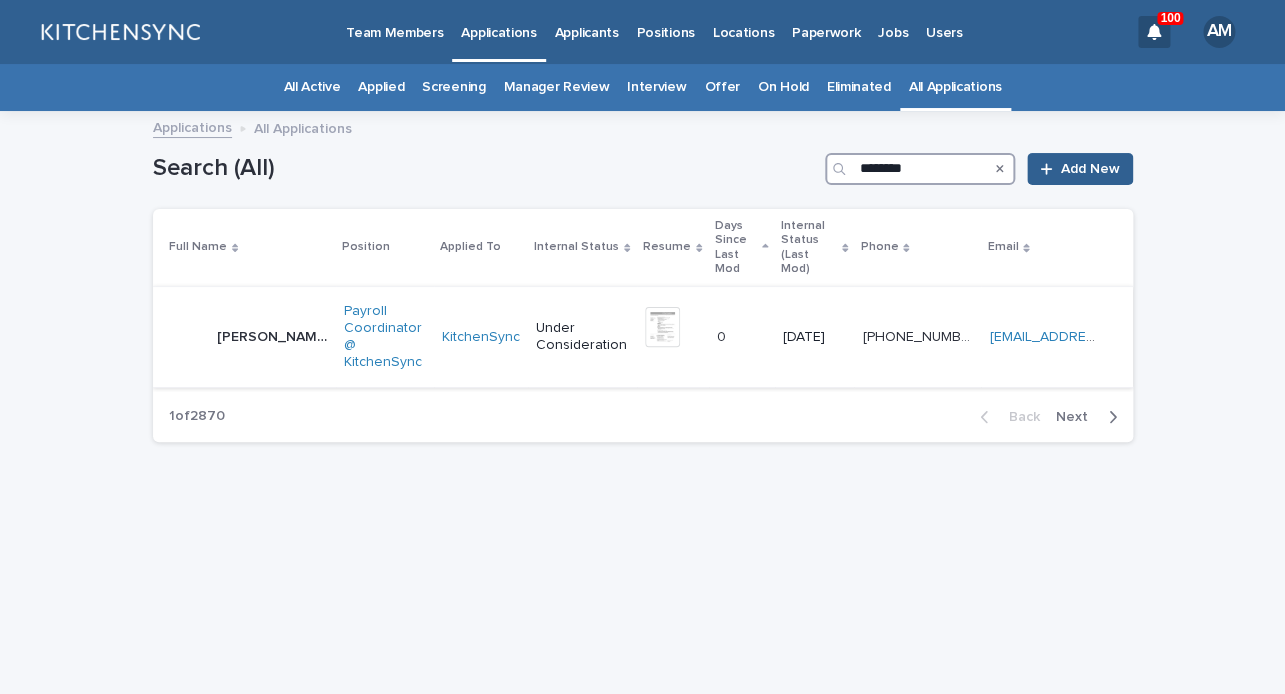 type on "********" 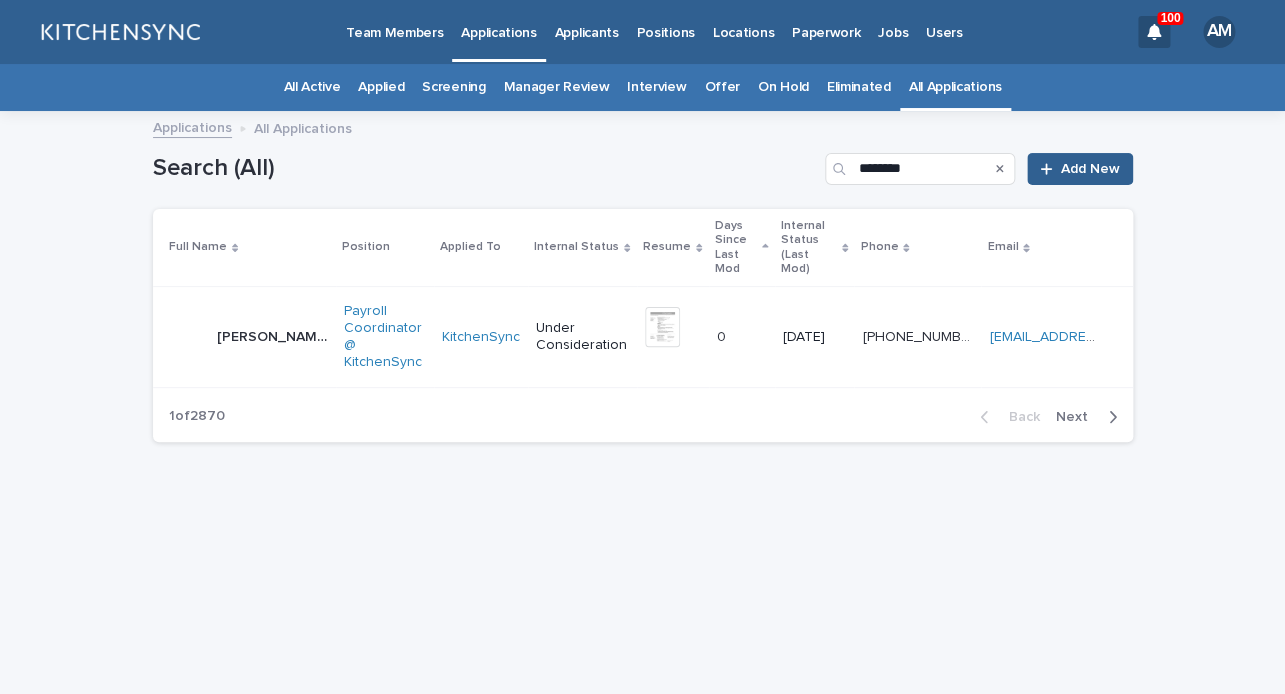 click on "[PERSON_NAME]" at bounding box center (274, 335) 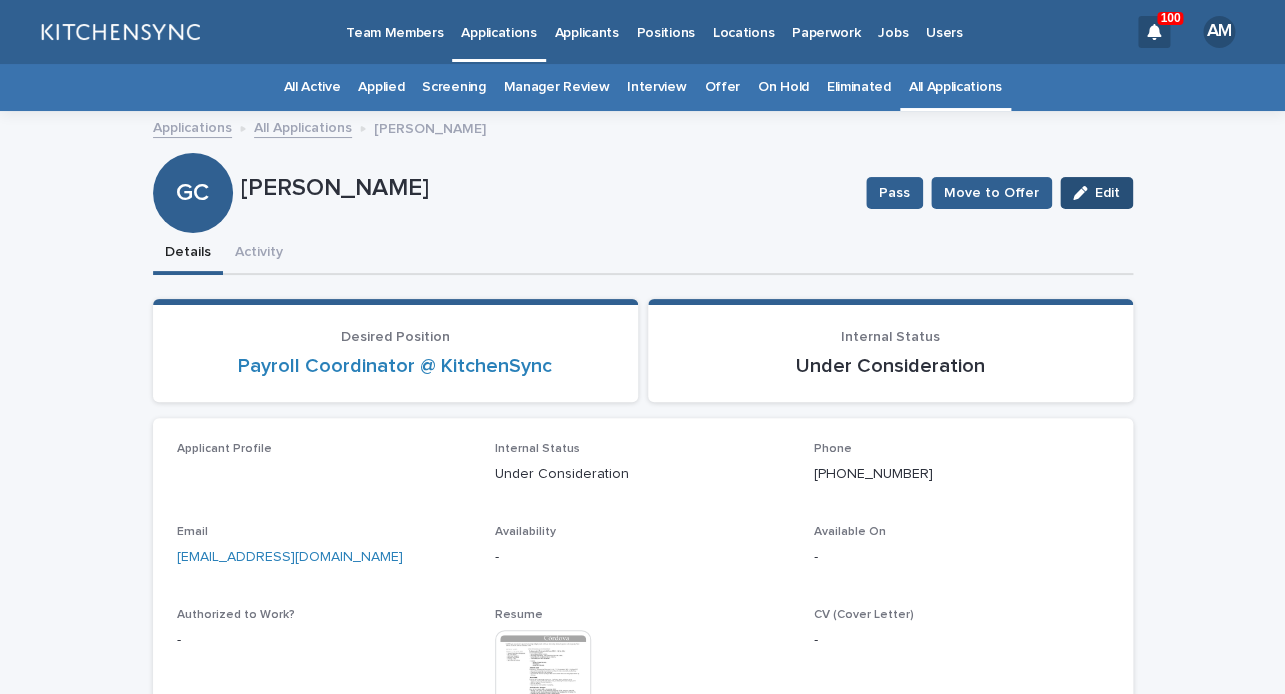 click on "Edit" at bounding box center (1096, 193) 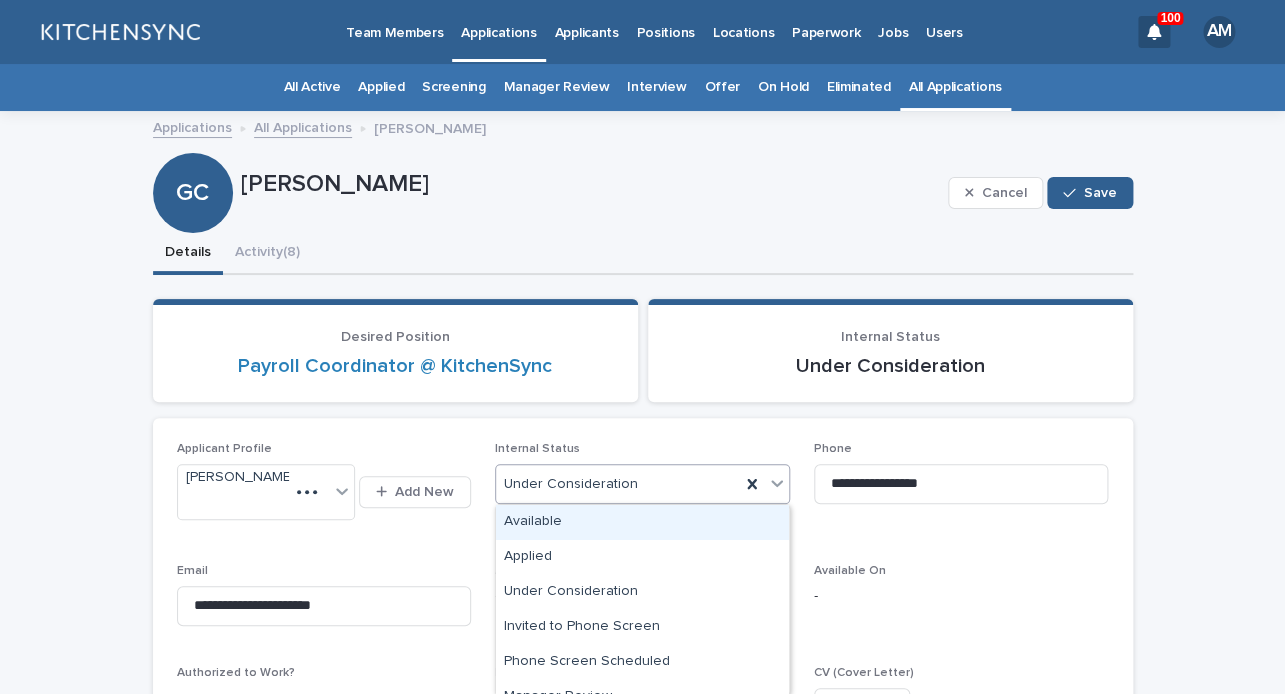 click on "Under Consideration" at bounding box center [618, 484] 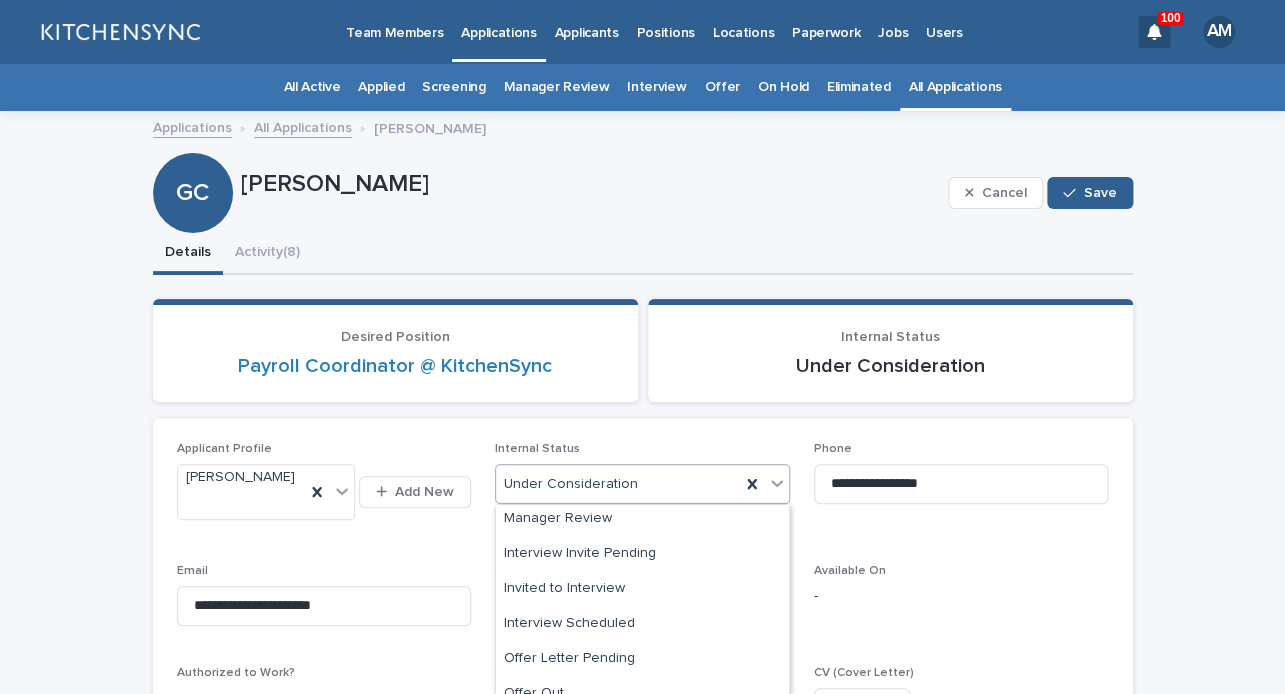 scroll, scrollTop: 184, scrollLeft: 0, axis: vertical 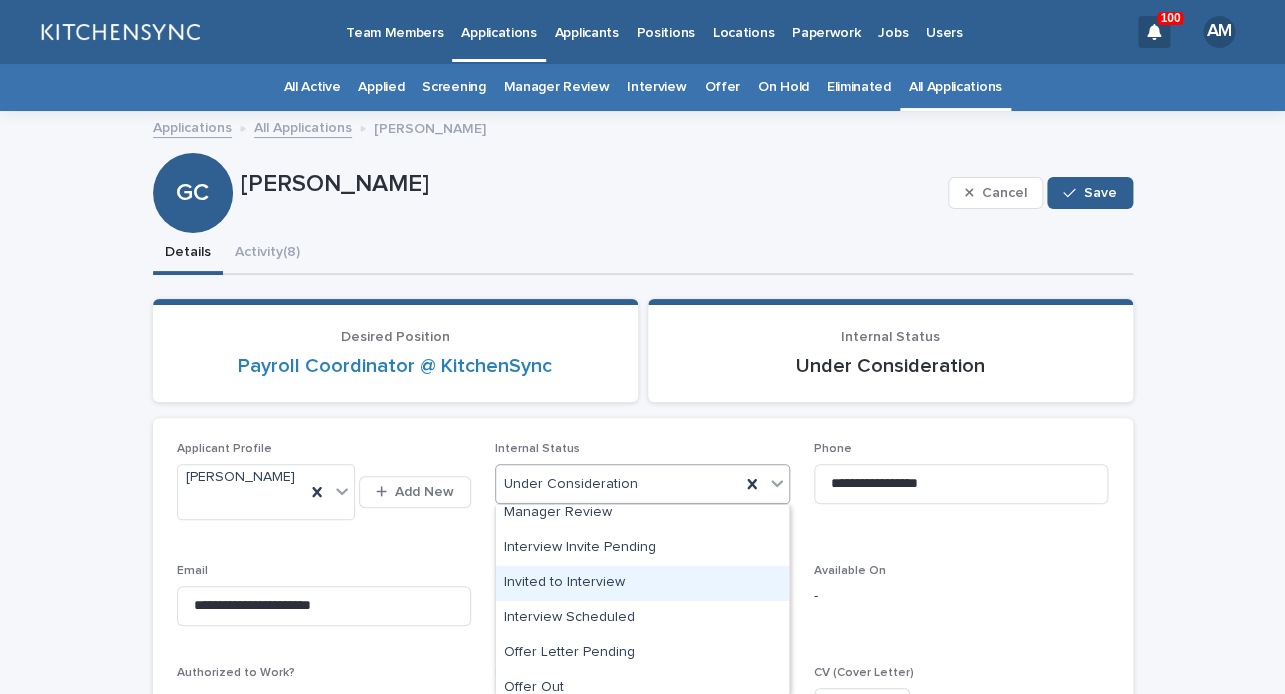 click on "Invited to Interview" at bounding box center [642, 583] 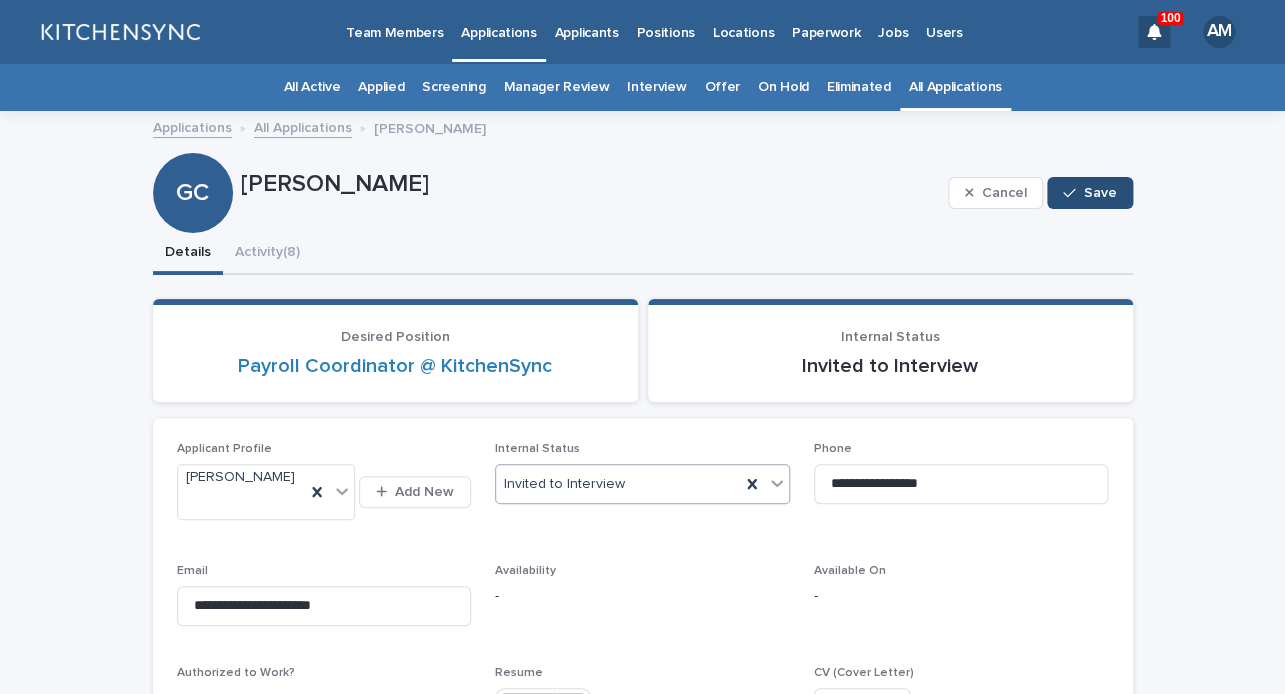 click on "Save" at bounding box center (1100, 193) 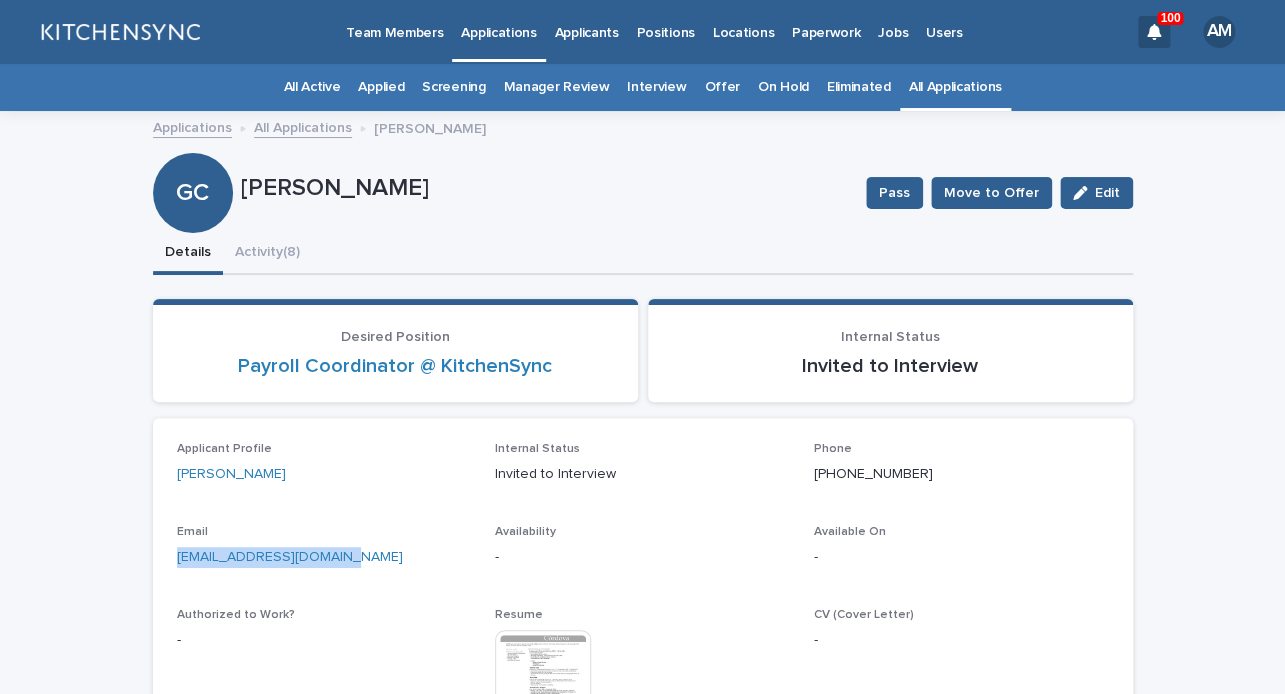 drag, startPoint x: 365, startPoint y: 560, endPoint x: 101, endPoint y: 556, distance: 264.0303 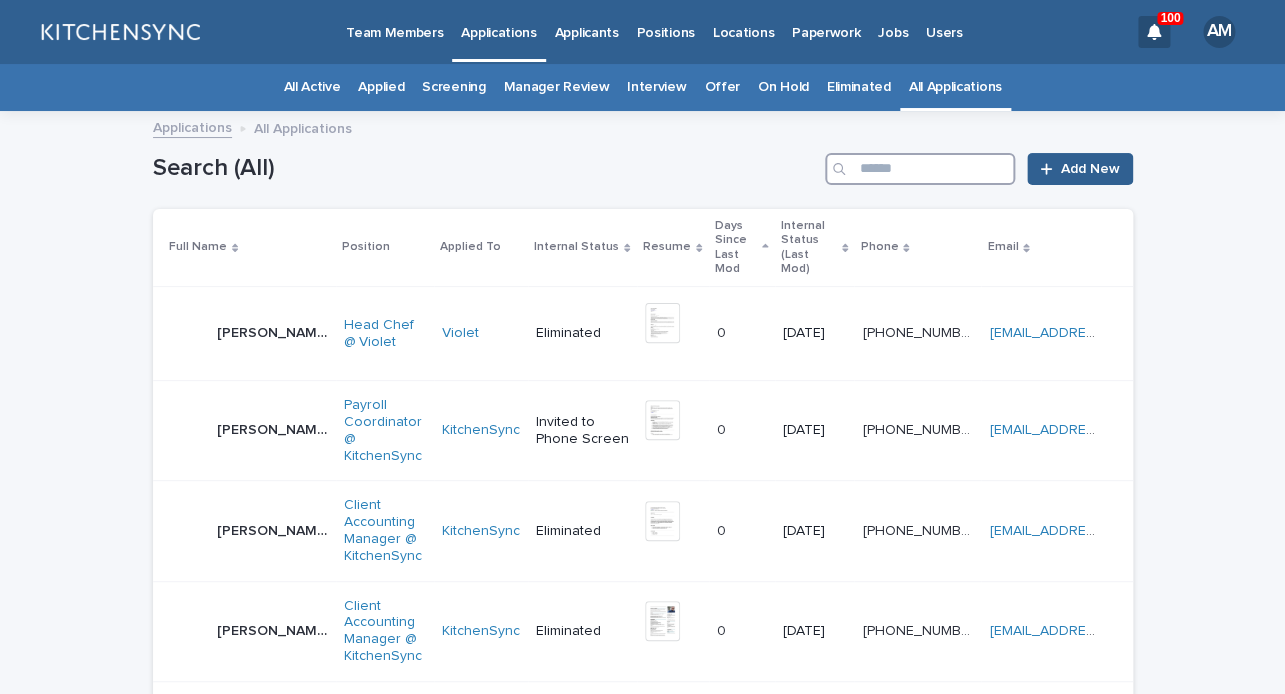 click at bounding box center (920, 169) 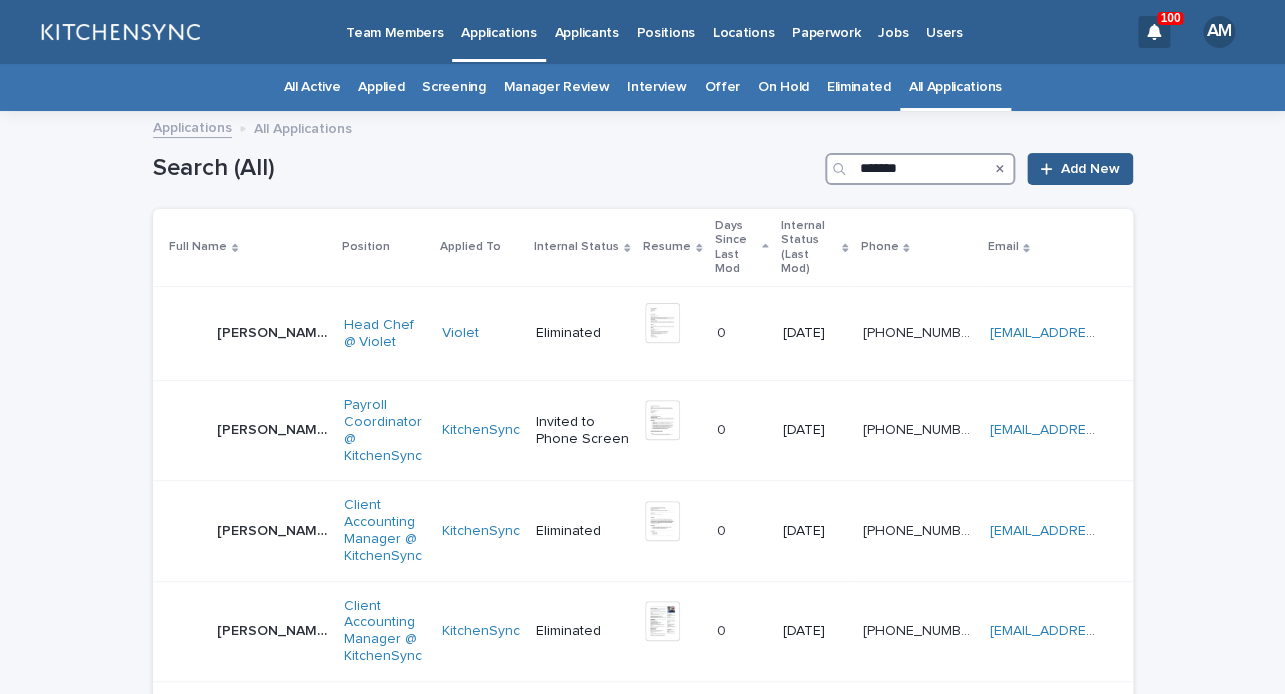 type on "*******" 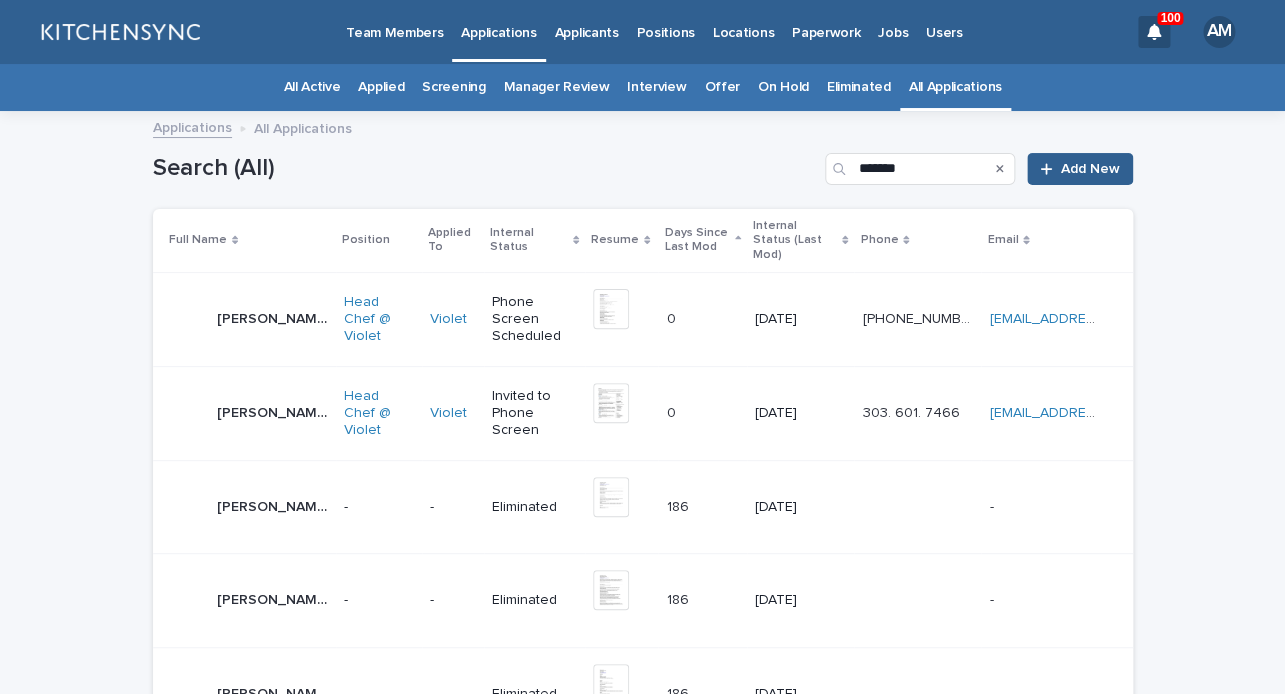 click on "[PERSON_NAME] [PERSON_NAME]" at bounding box center (272, 413) 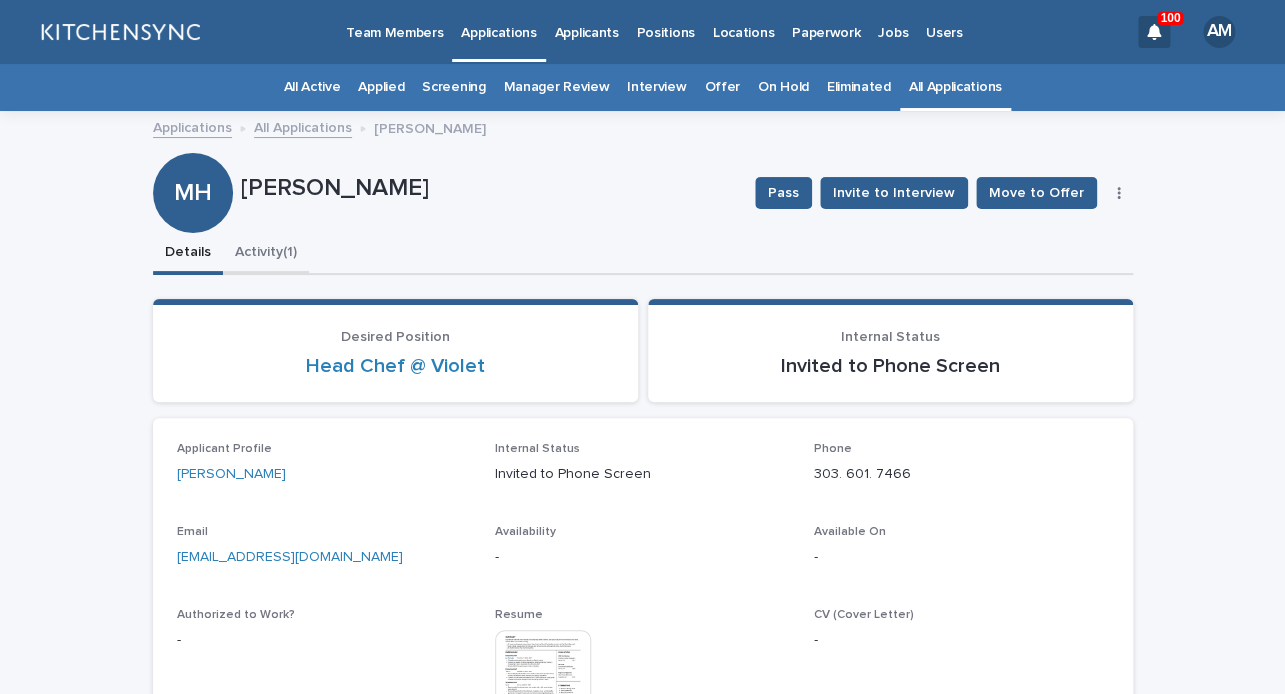 click on "Activity  (1)" at bounding box center (266, 254) 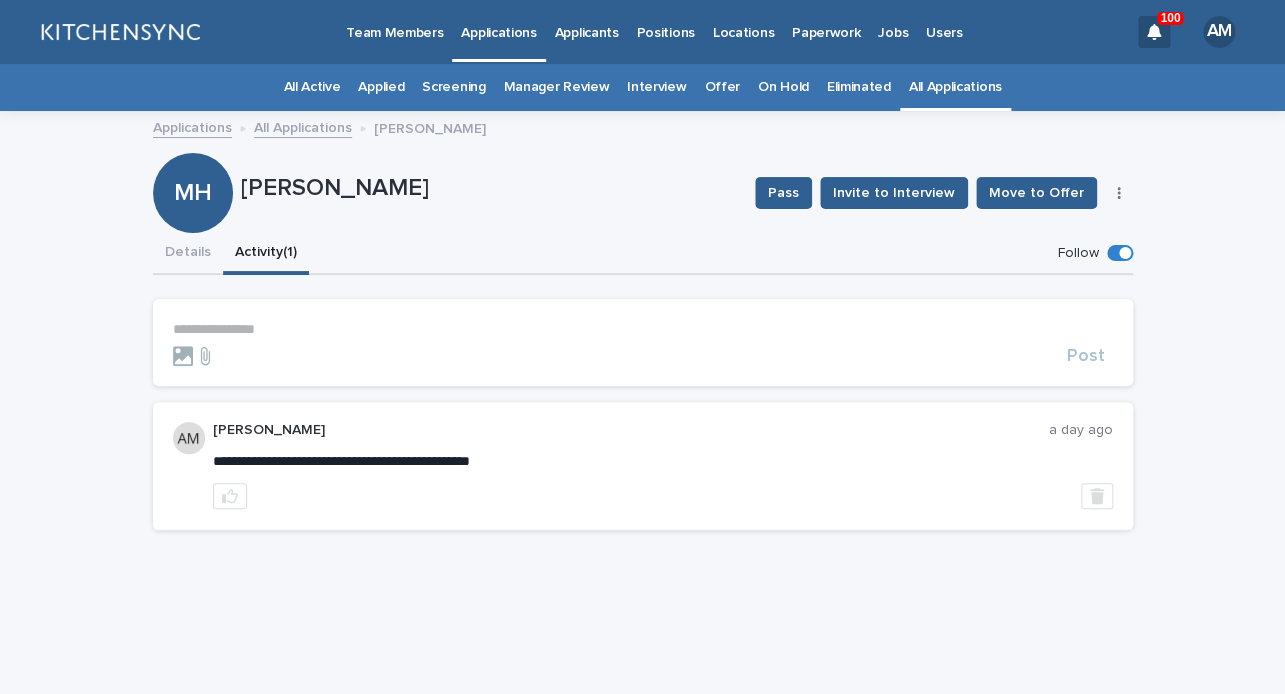 click on "**********" at bounding box center [643, 329] 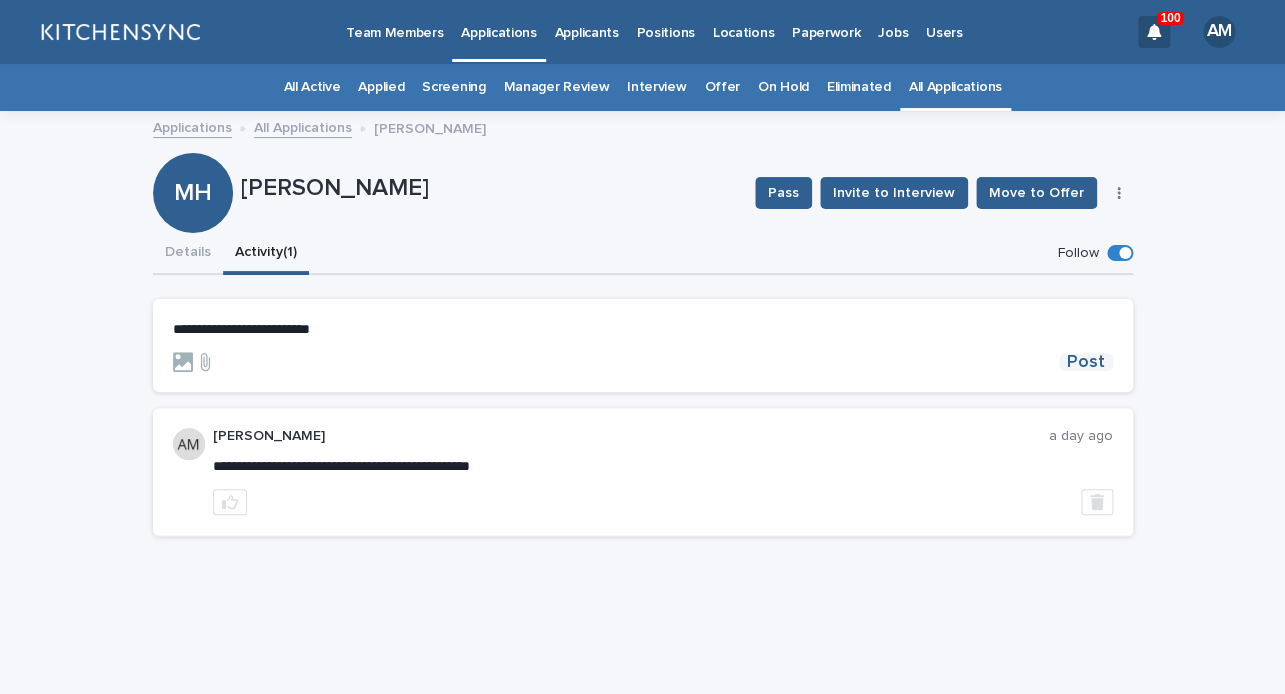 click on "Post" at bounding box center (1086, 362) 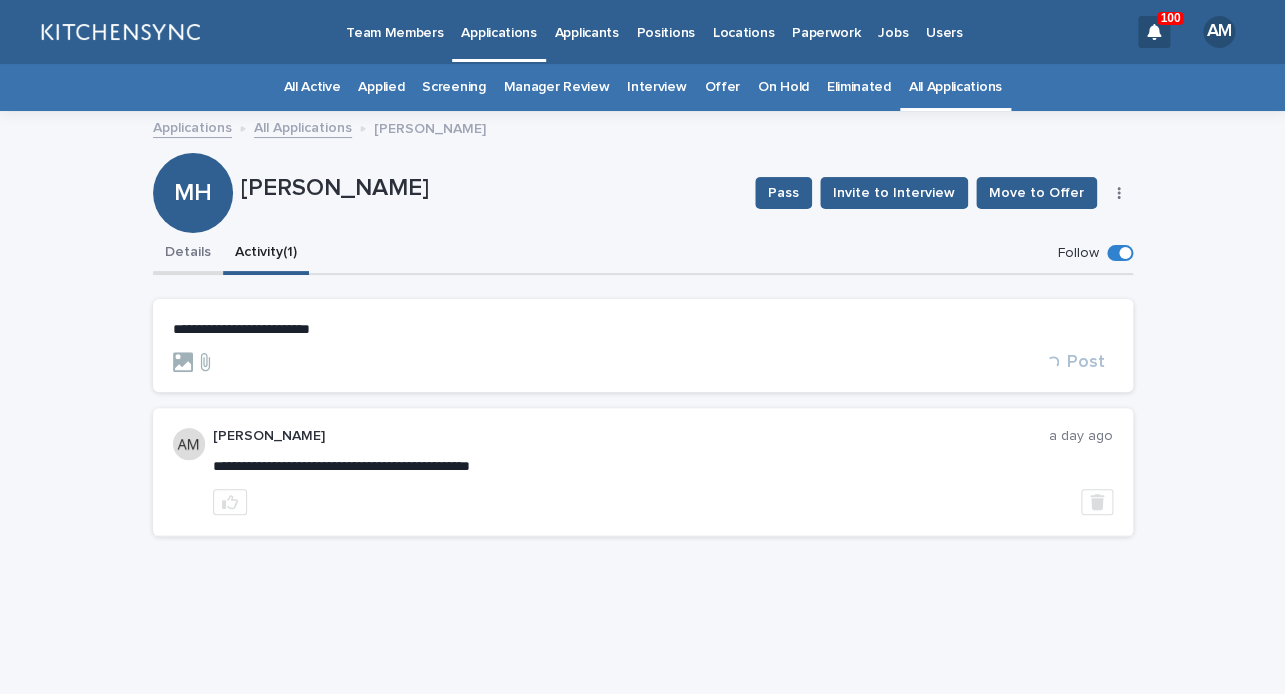 click on "Details" at bounding box center [188, 254] 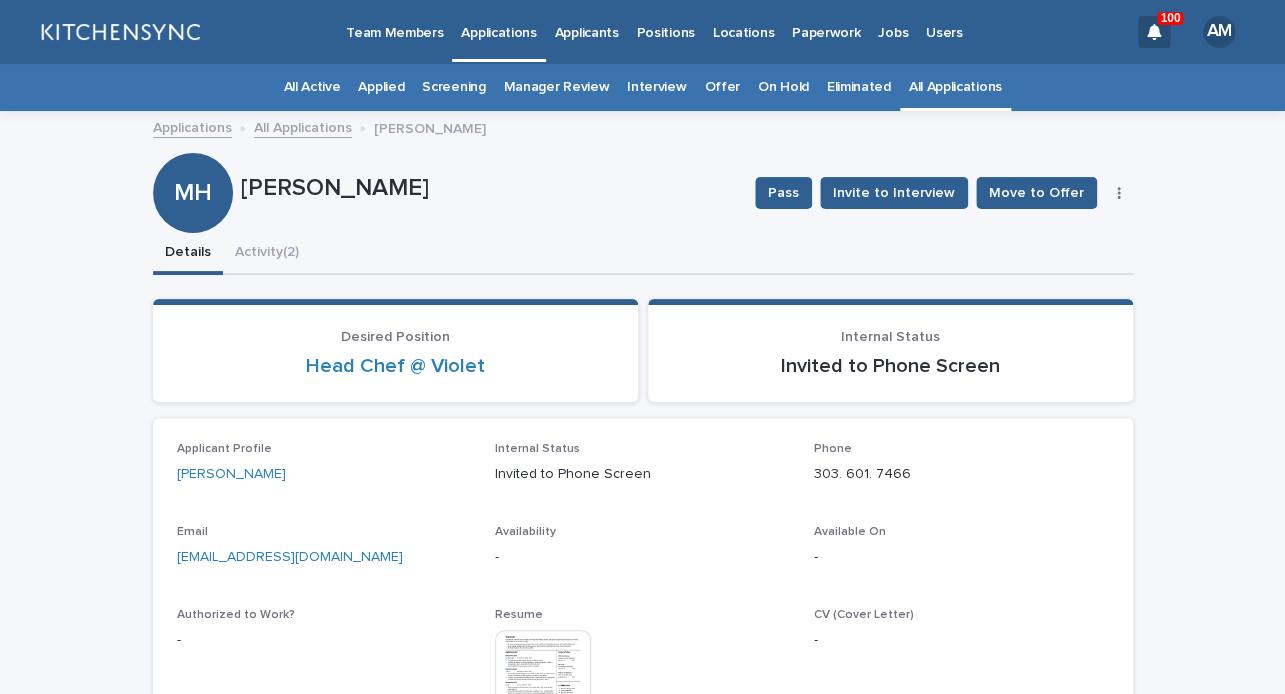 click at bounding box center (1119, 193) 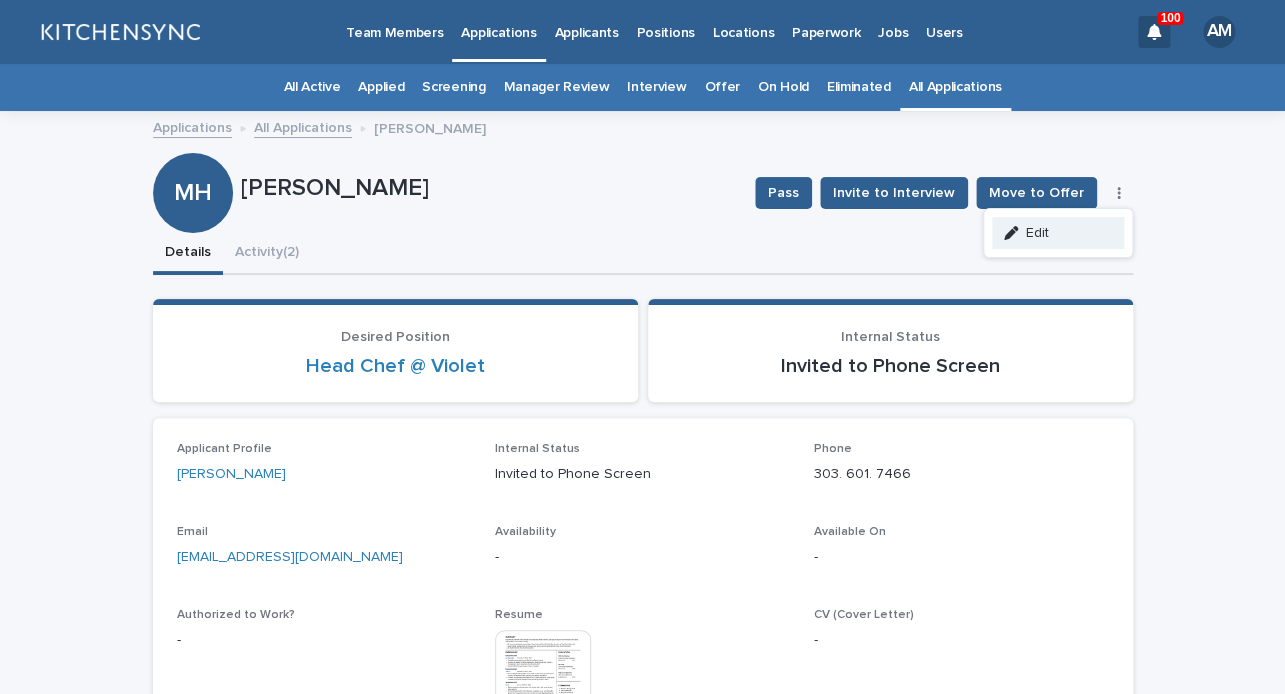 click on "Edit" at bounding box center (1058, 233) 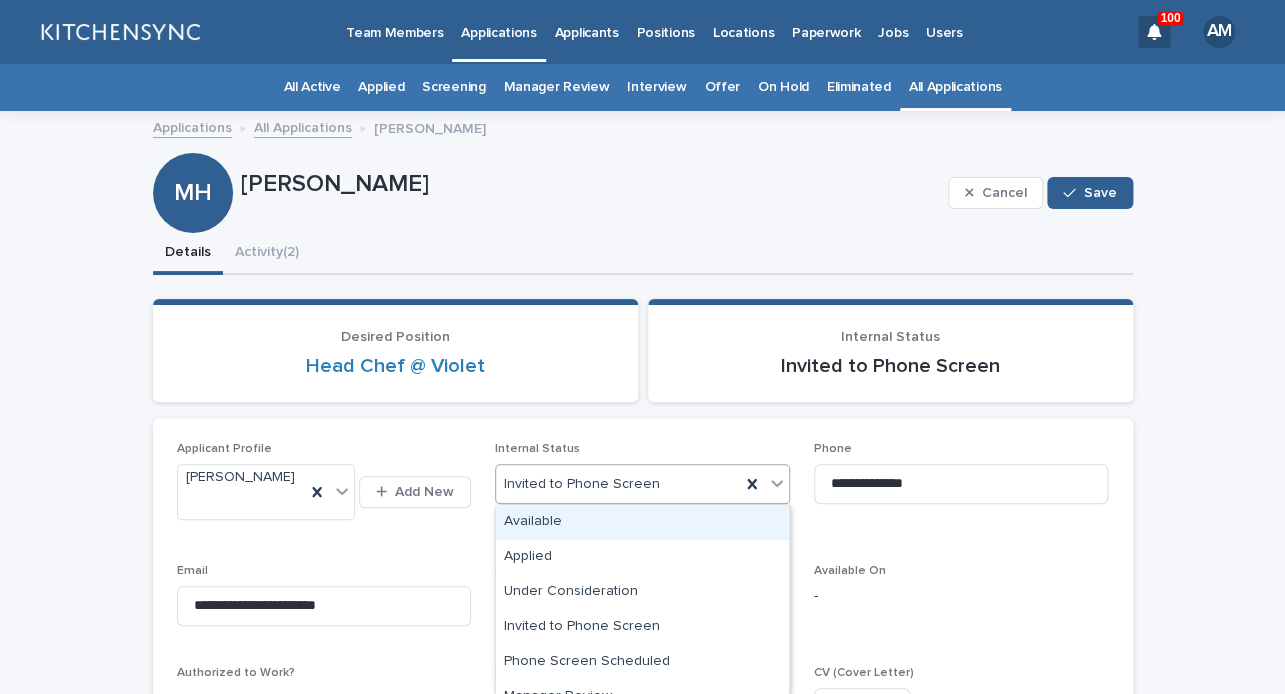 click on "Invited to Phone Screen" at bounding box center (642, 484) 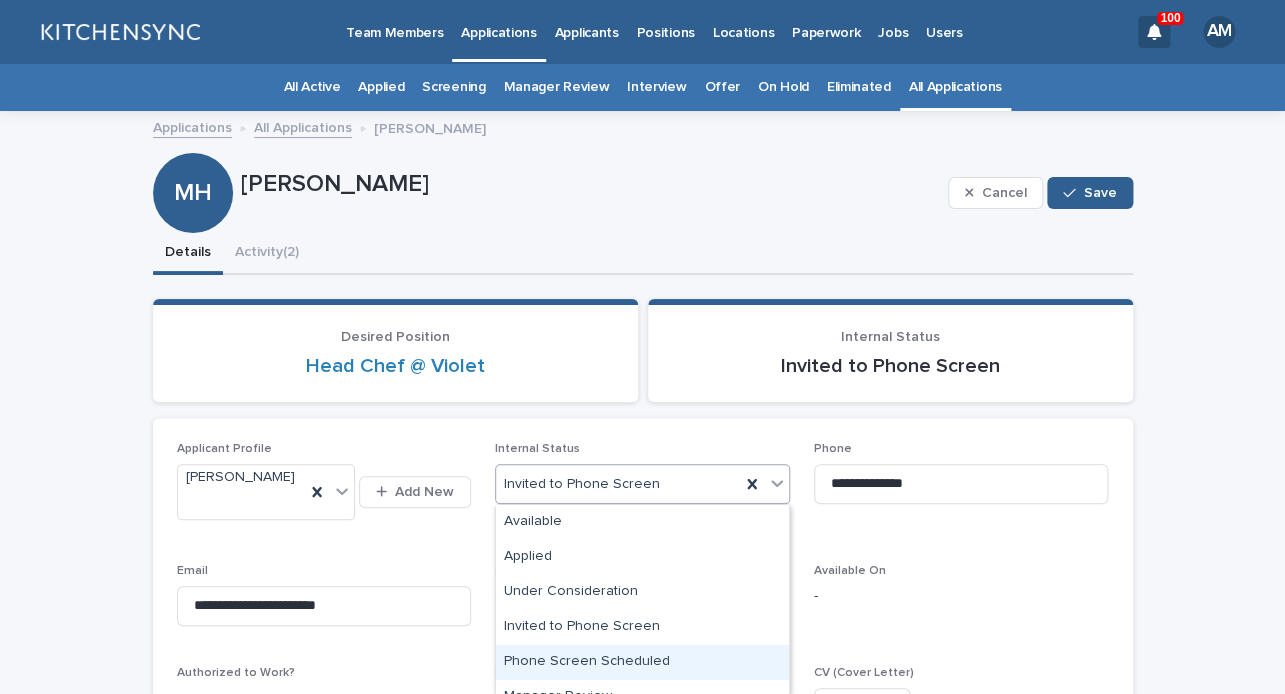 click on "Phone Screen Scheduled" at bounding box center (642, 662) 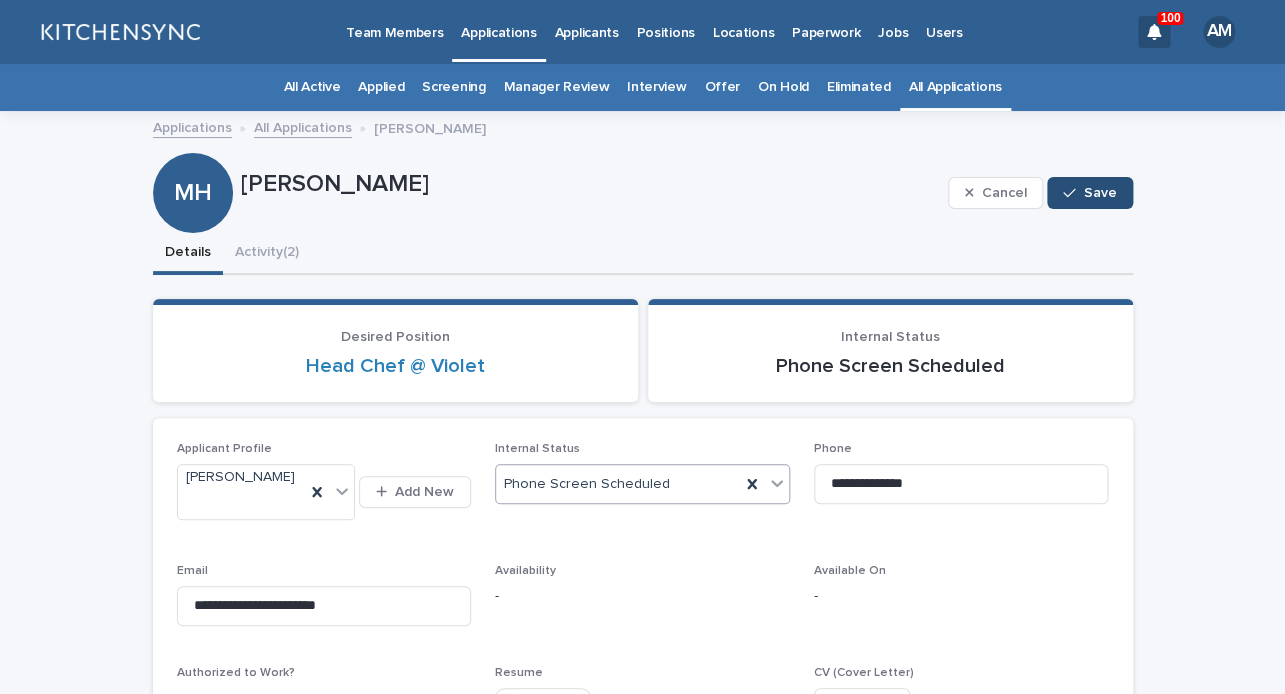 click 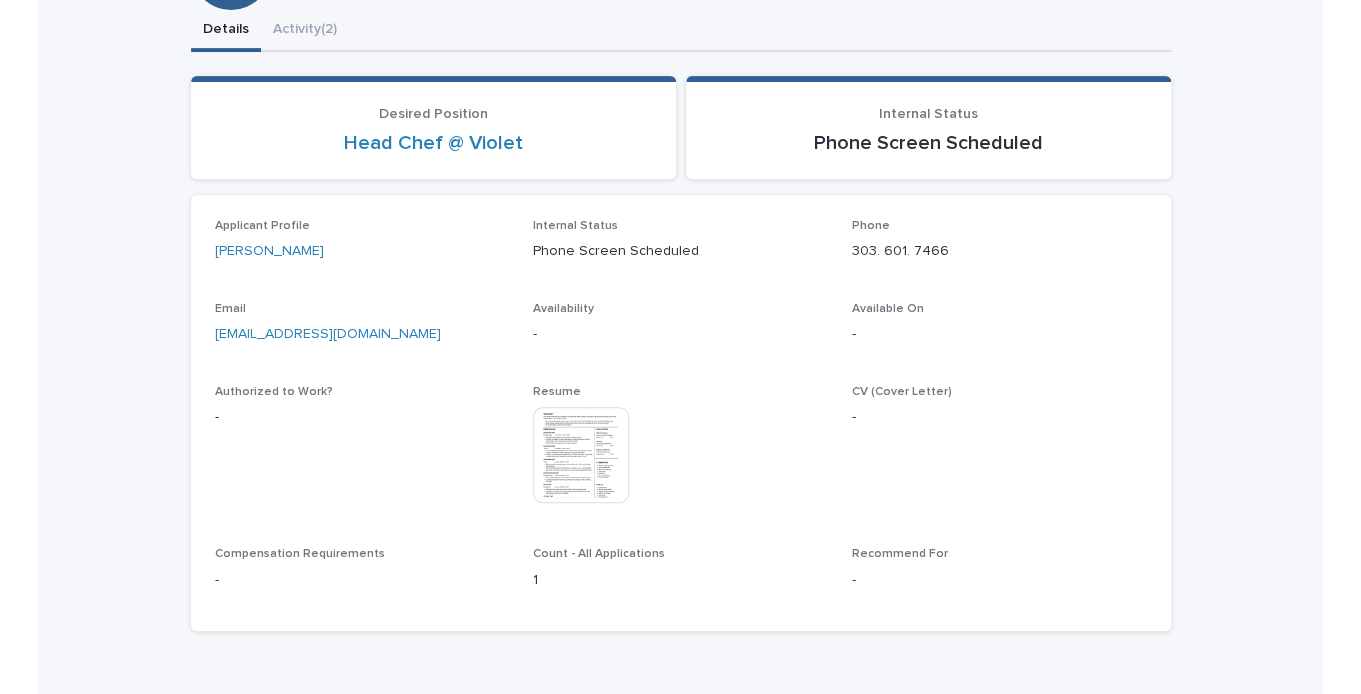 scroll, scrollTop: 230, scrollLeft: 0, axis: vertical 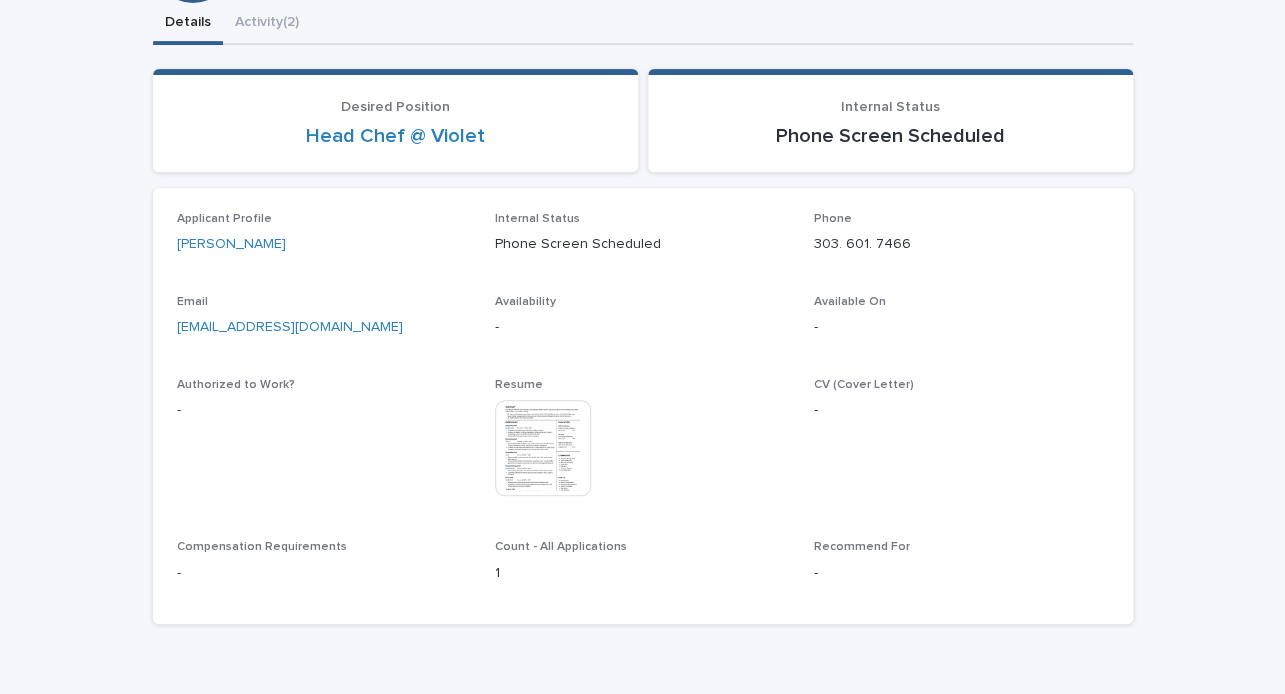 click at bounding box center (543, 448) 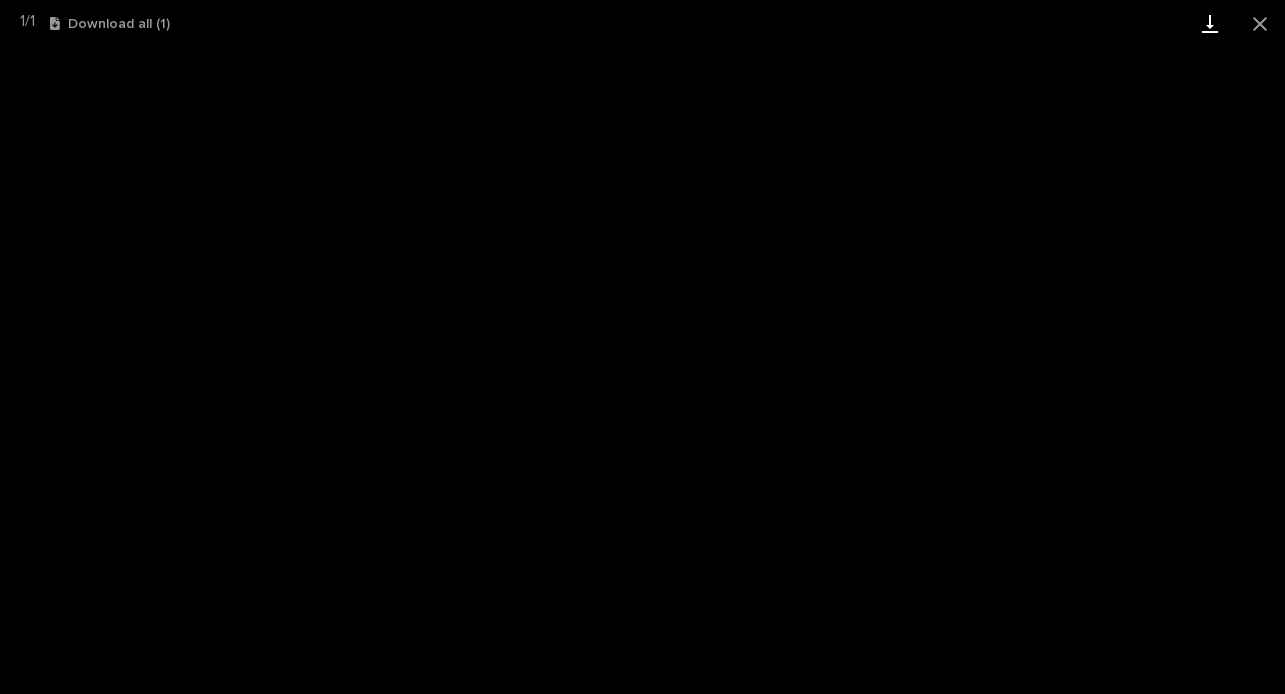 click at bounding box center [1210, 23] 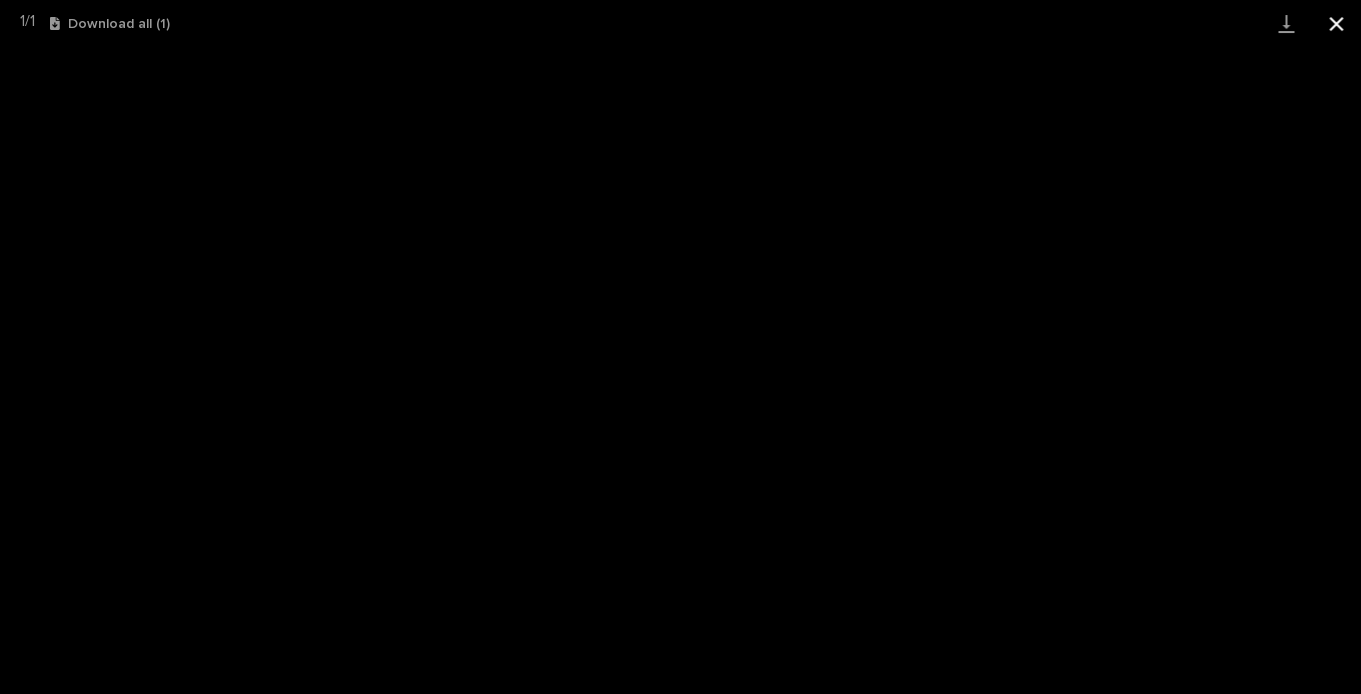 click at bounding box center (1336, 23) 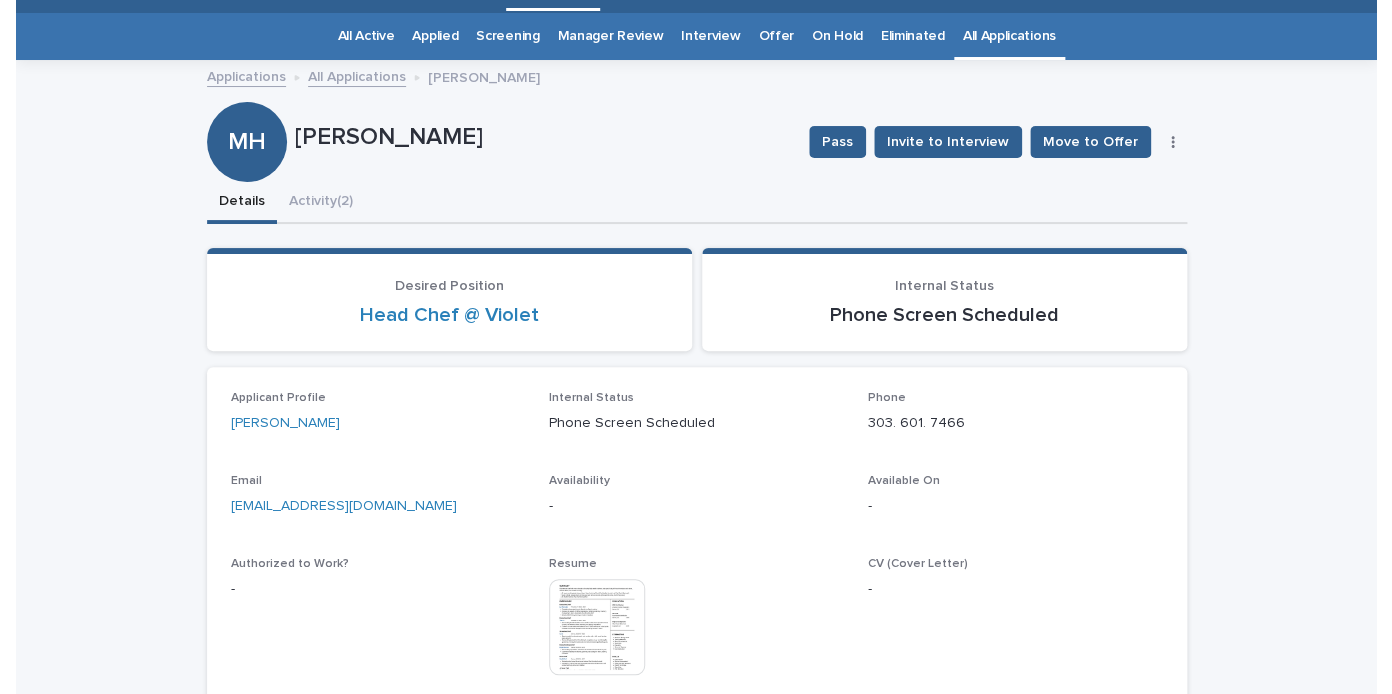scroll, scrollTop: 0, scrollLeft: 0, axis: both 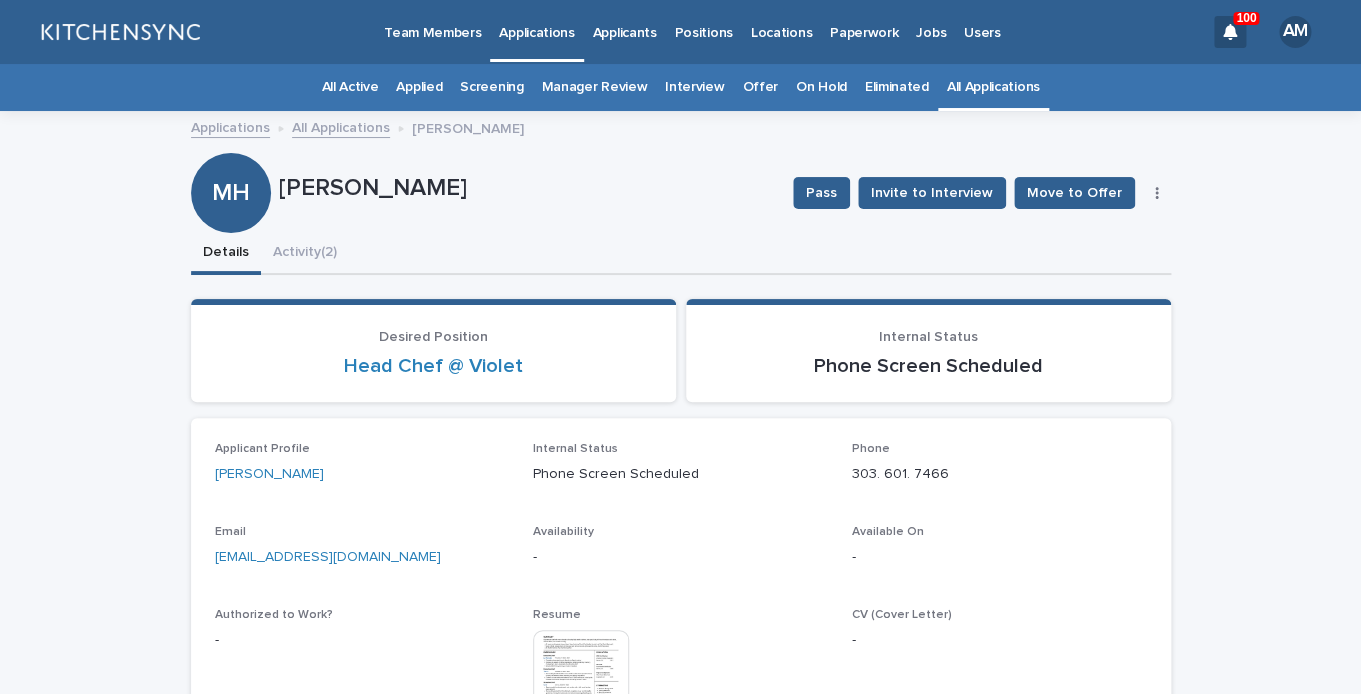 drag, startPoint x: 284, startPoint y: 187, endPoint x: 461, endPoint y: 178, distance: 177.22867 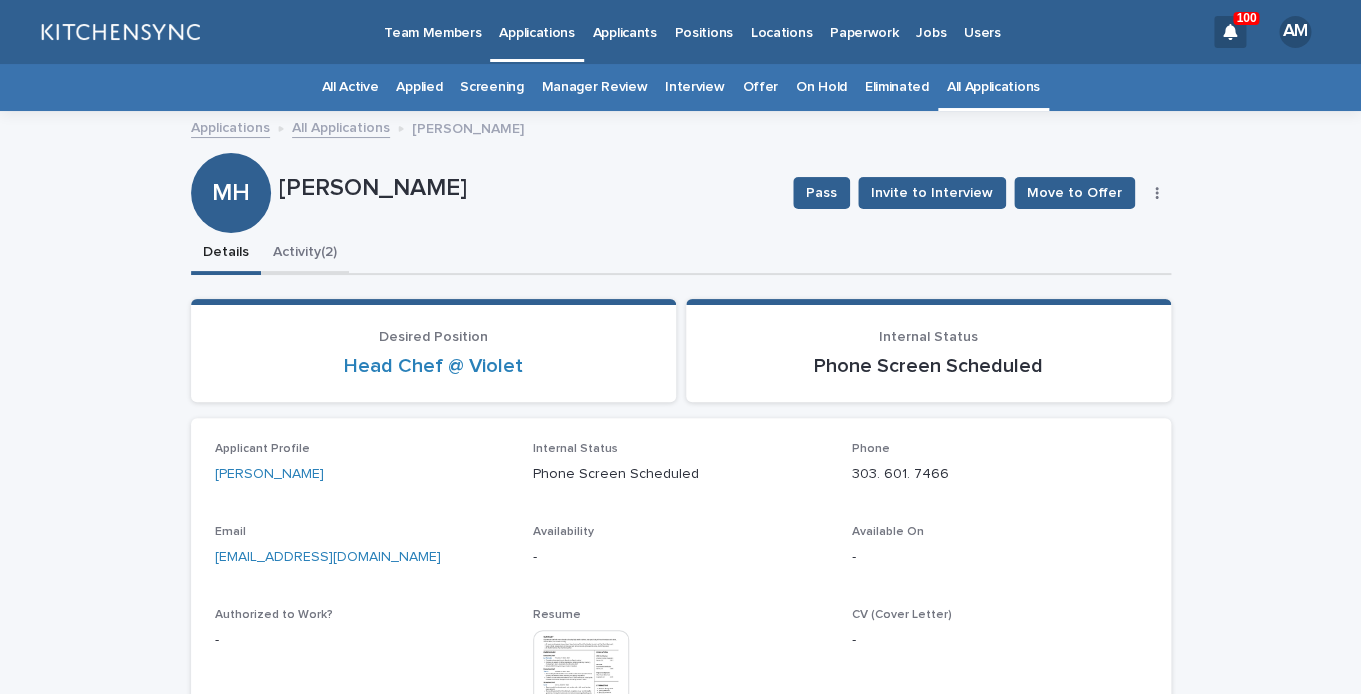 click on "Activity  (2)" at bounding box center [305, 254] 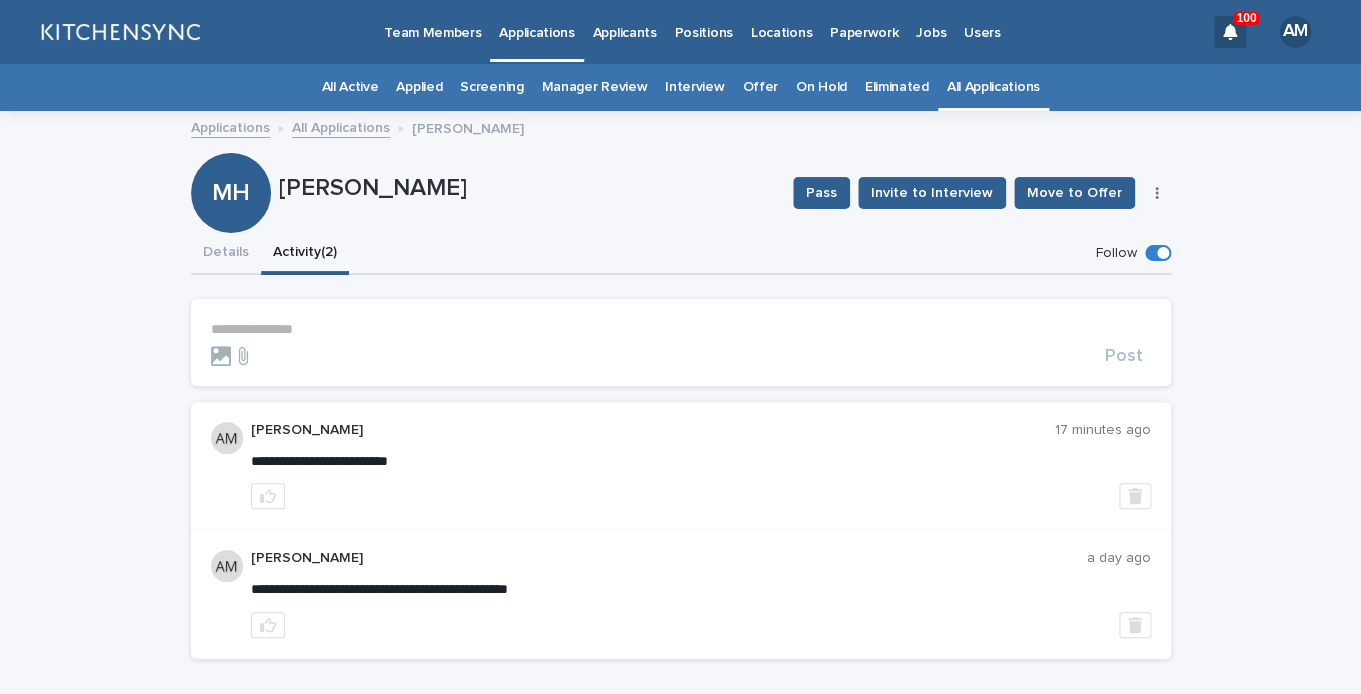 click on "Activity  (2)" at bounding box center (305, 254) 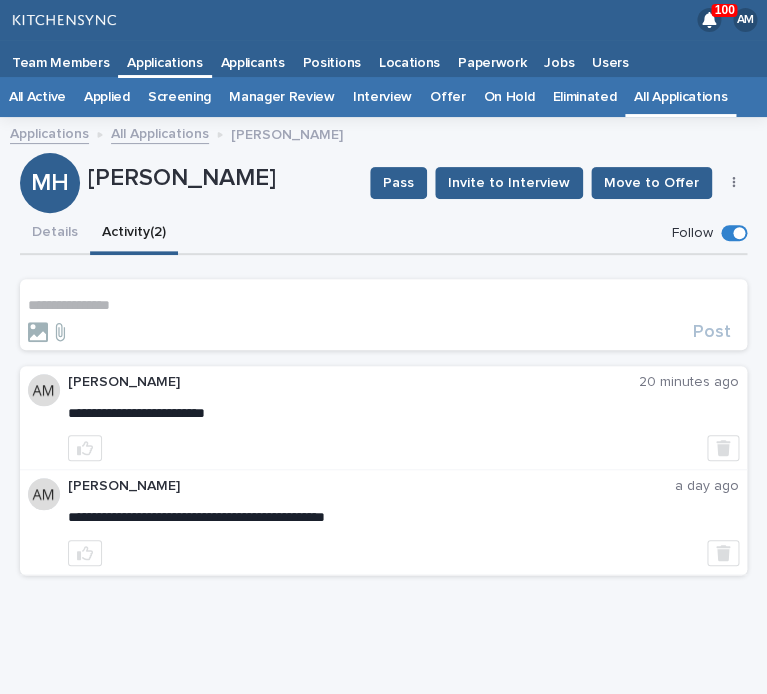 click on "Details Activity  (2)" at bounding box center [383, 234] 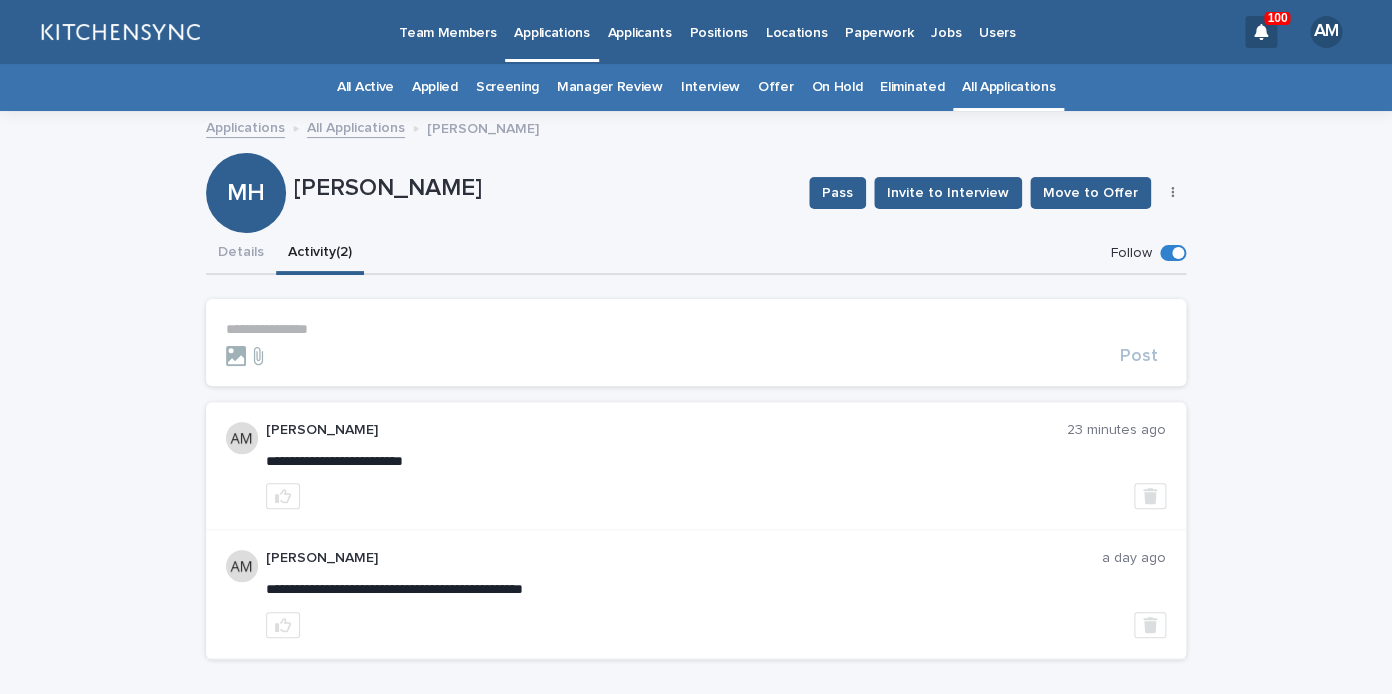 click on "All Applications" at bounding box center (1008, 87) 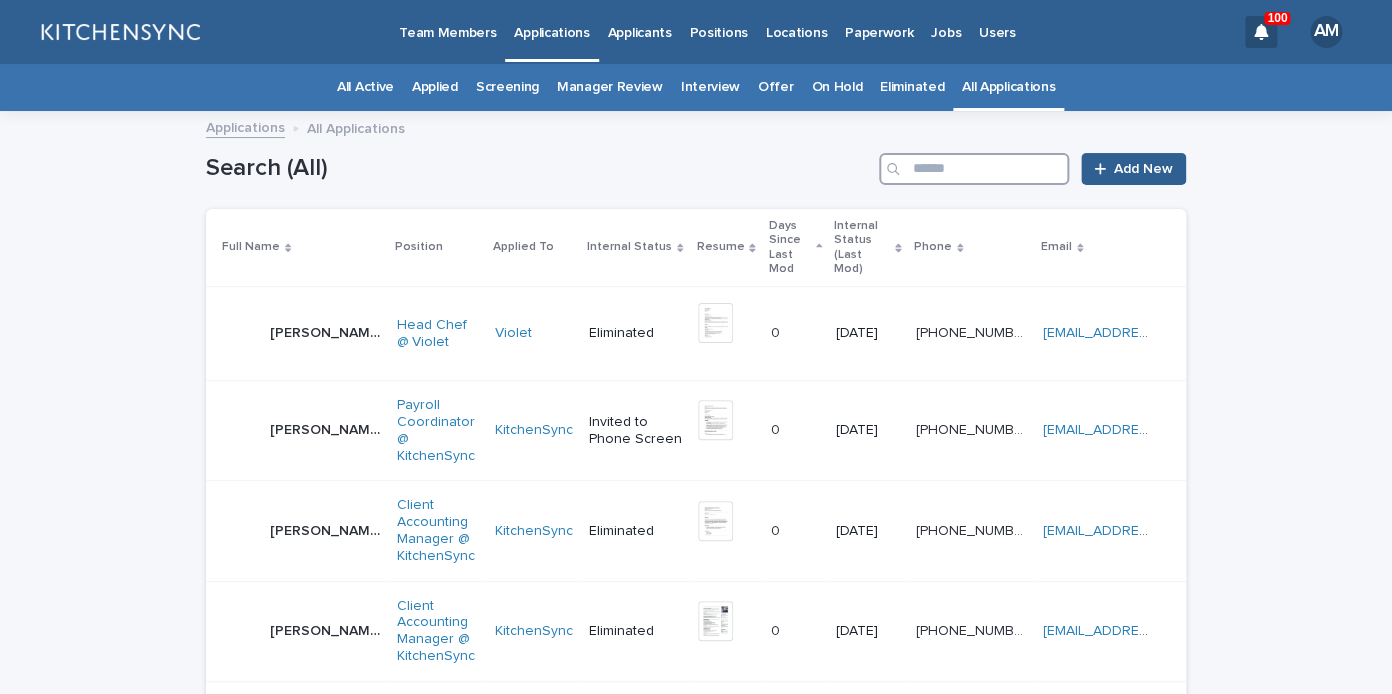 click at bounding box center (974, 169) 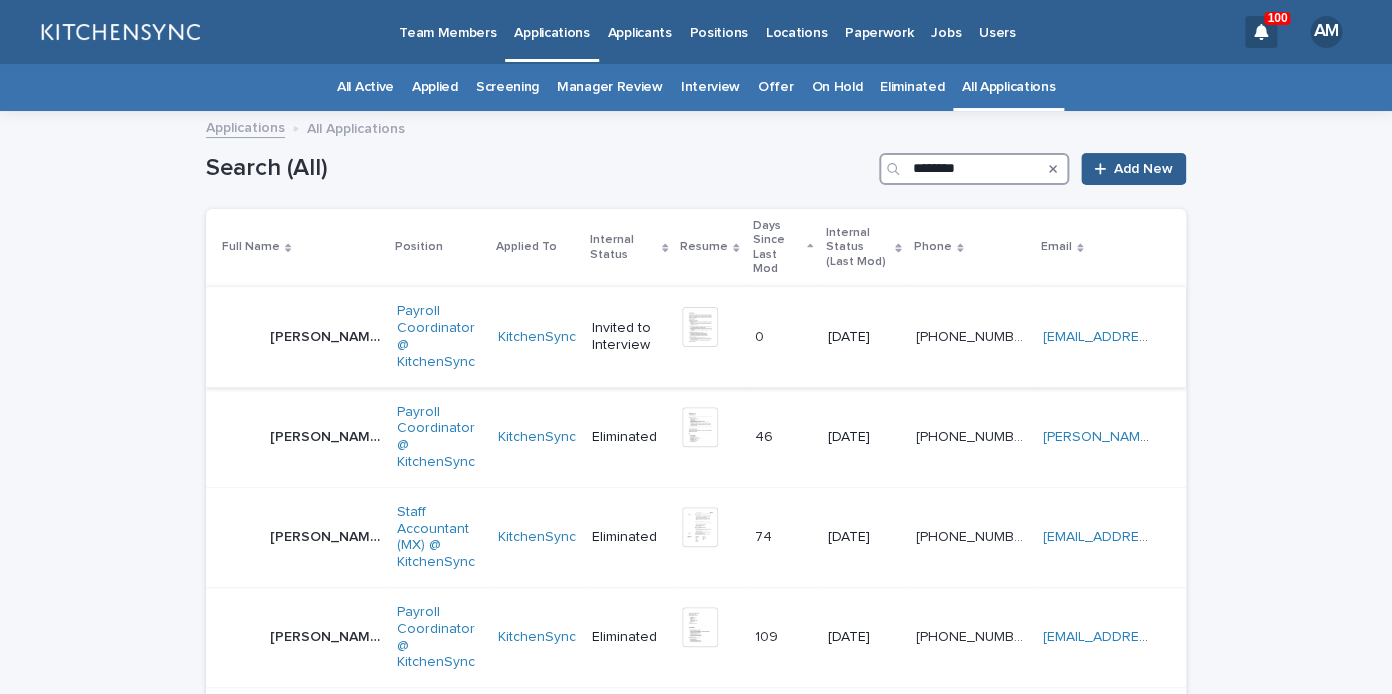 type on "********" 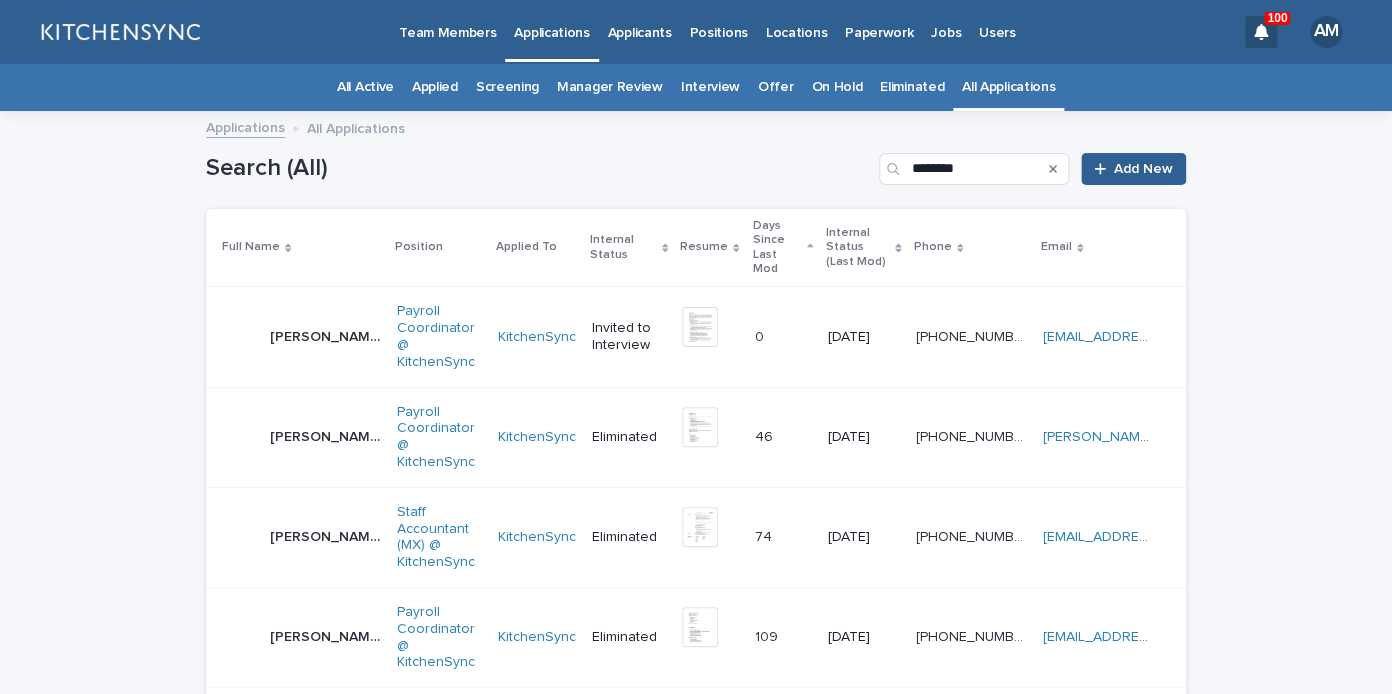 click on "[PERSON_NAME]" at bounding box center (327, 335) 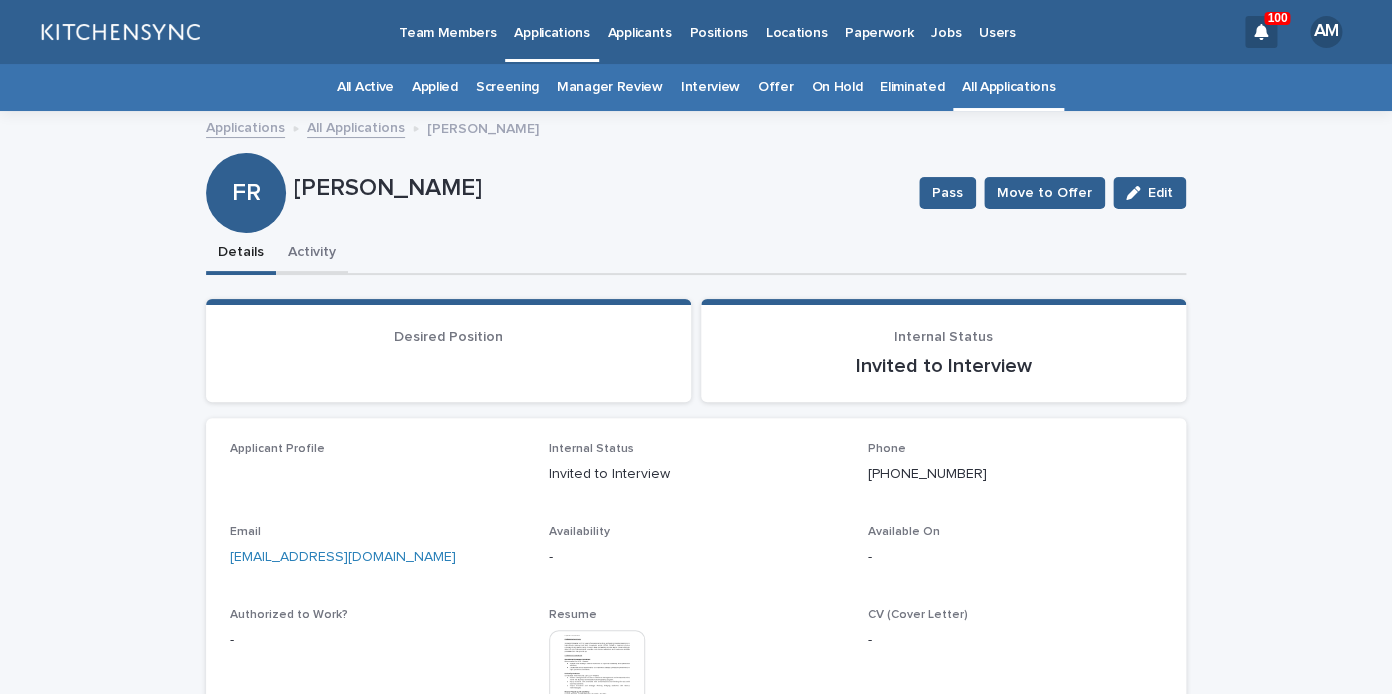 click on "Activity" at bounding box center [312, 254] 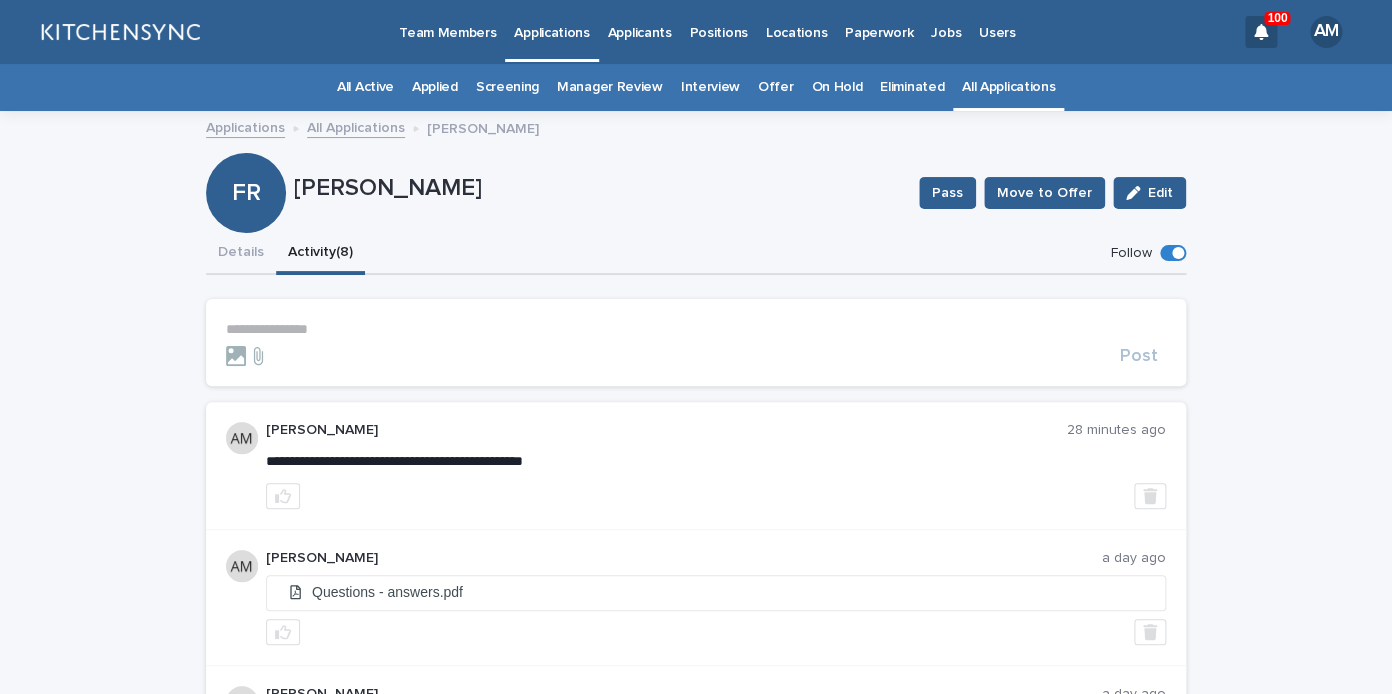 click on "**********" at bounding box center [696, 329] 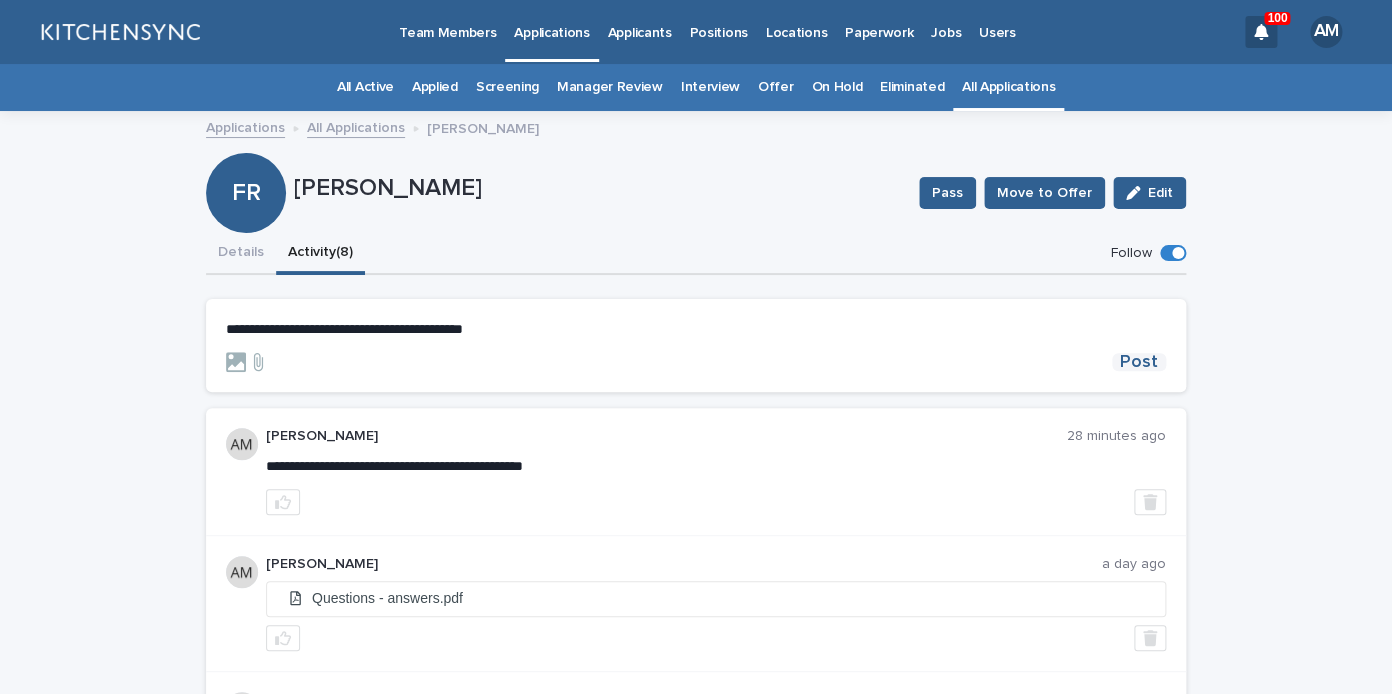 click on "Post" at bounding box center [1139, 362] 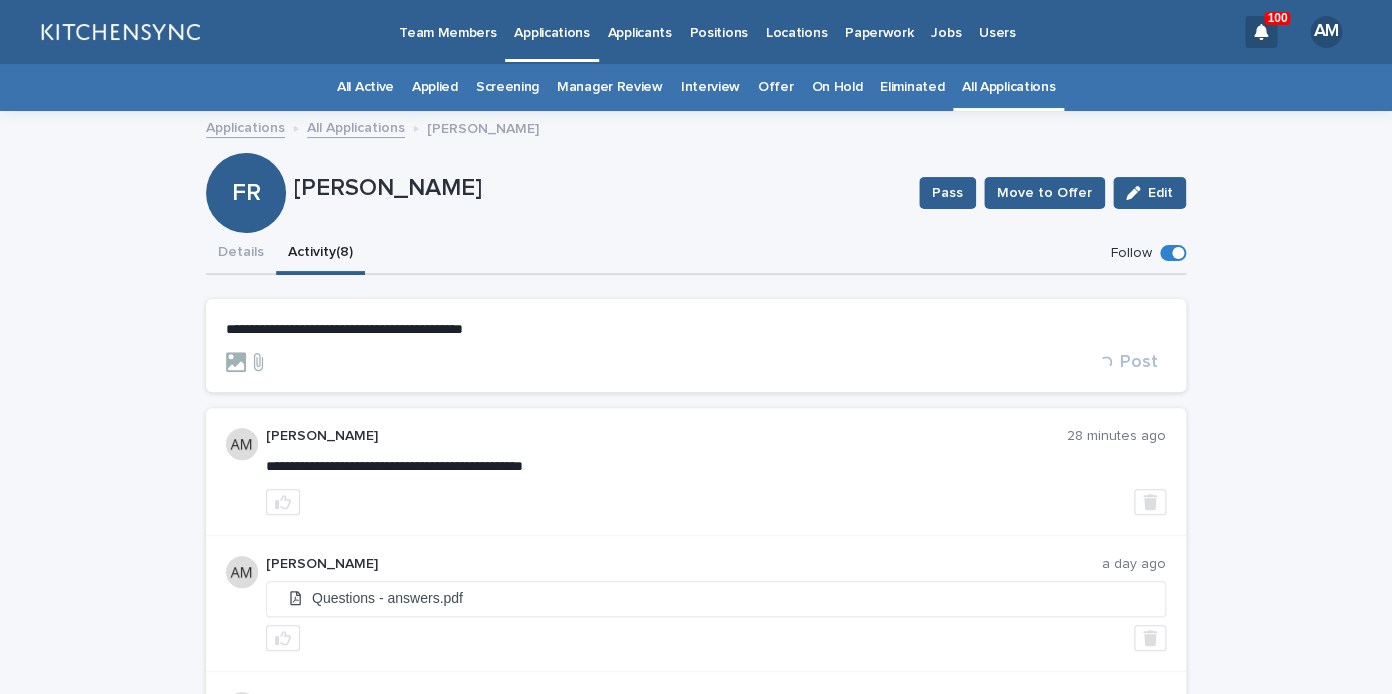 click on "Details" at bounding box center (241, 254) 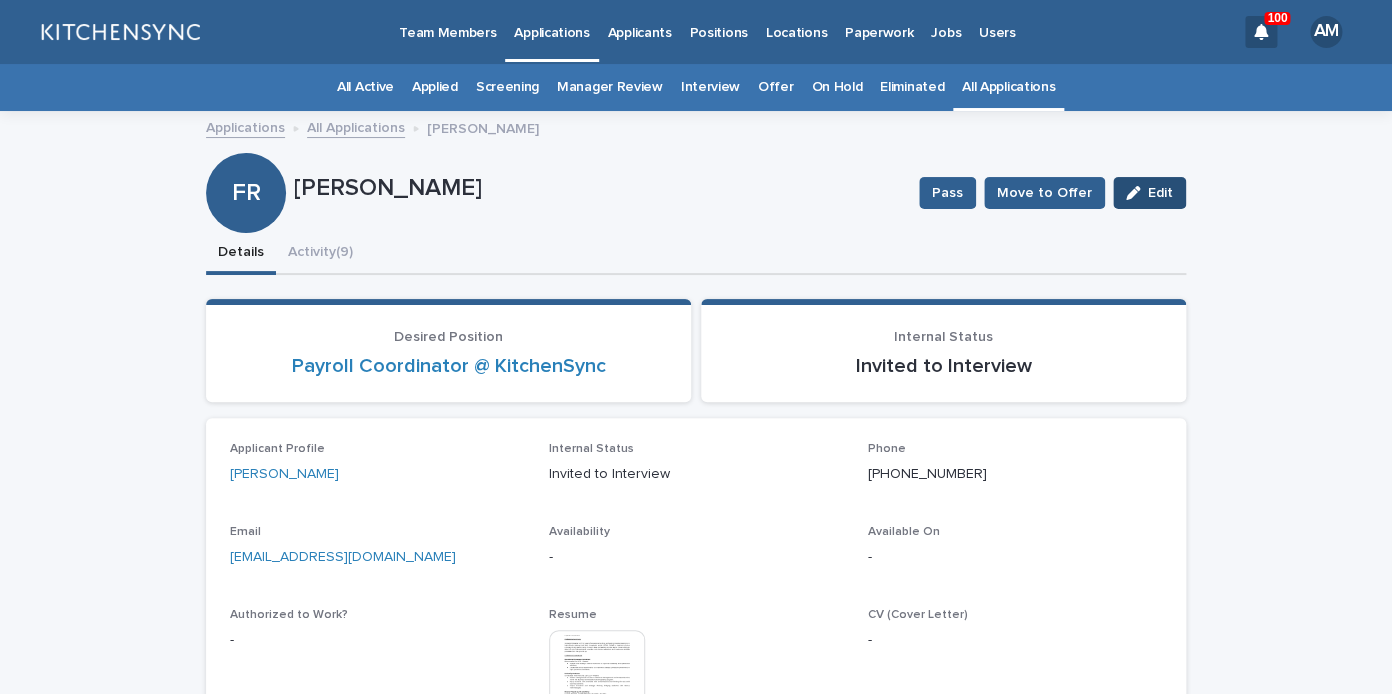 click 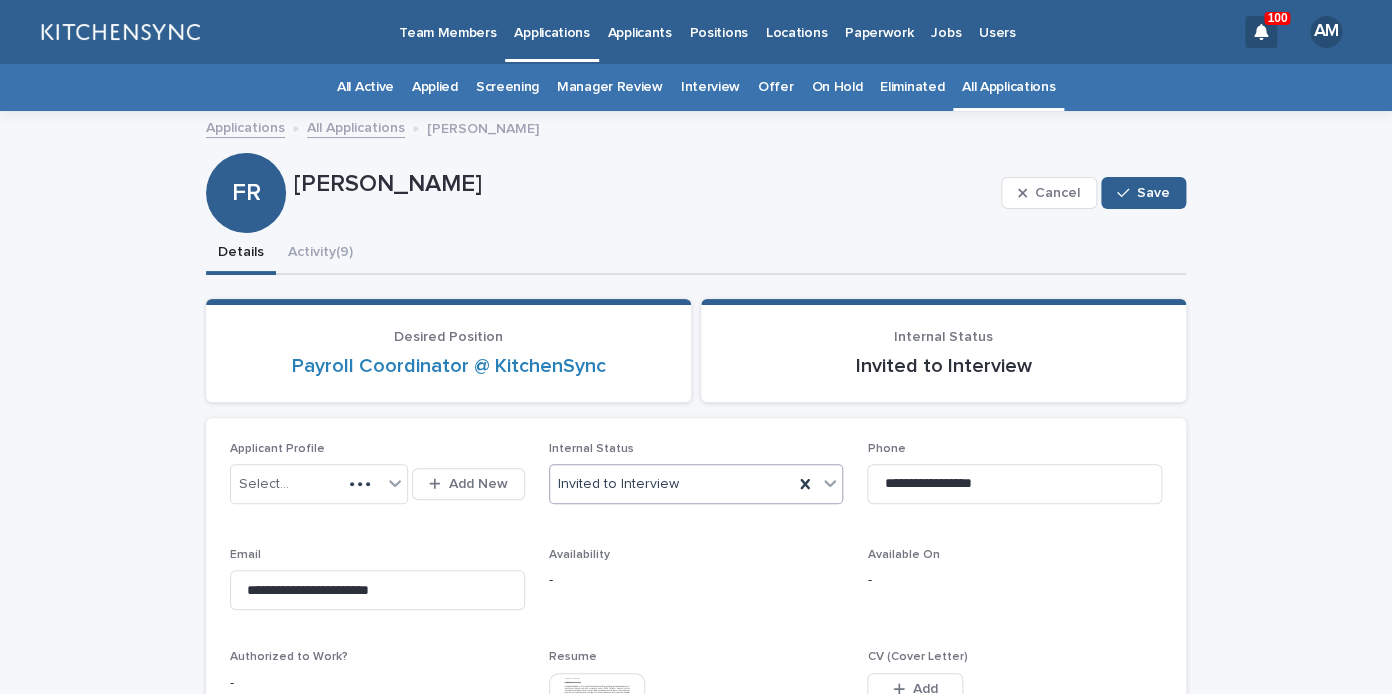 click on "Invited to Interview" at bounding box center (672, 484) 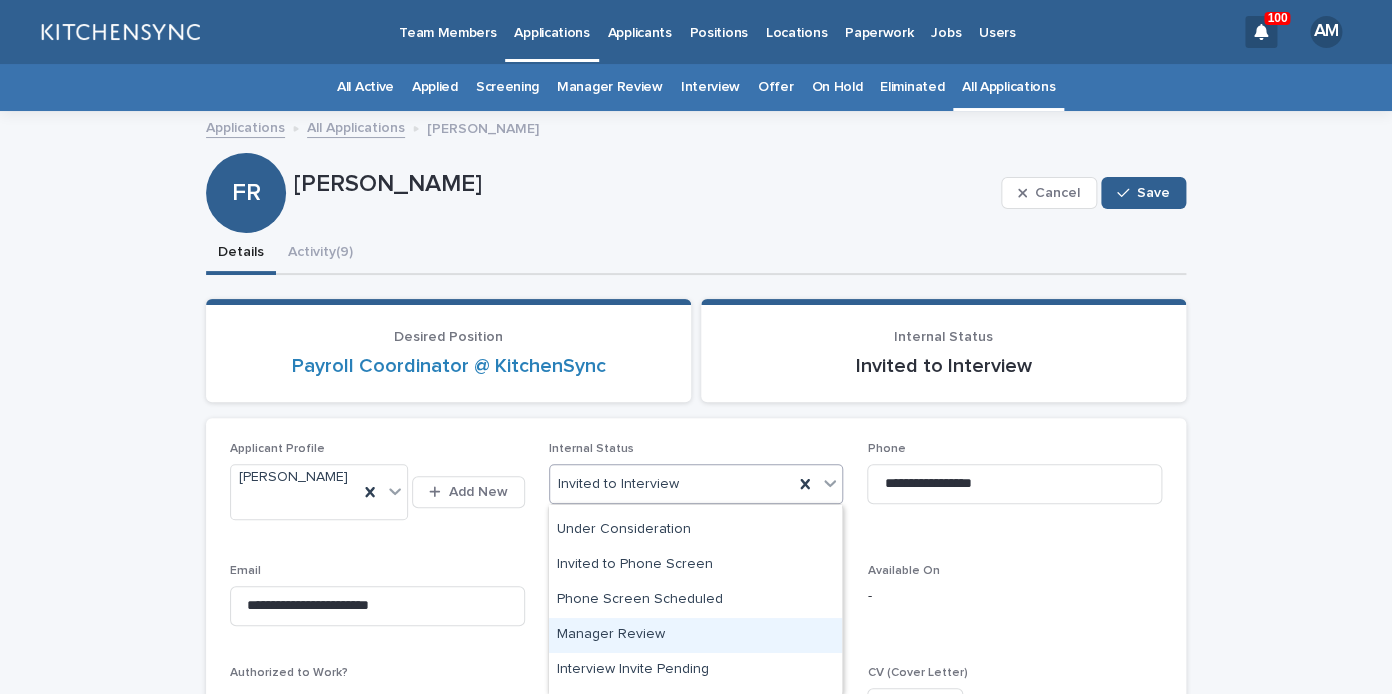 scroll, scrollTop: 155, scrollLeft: 0, axis: vertical 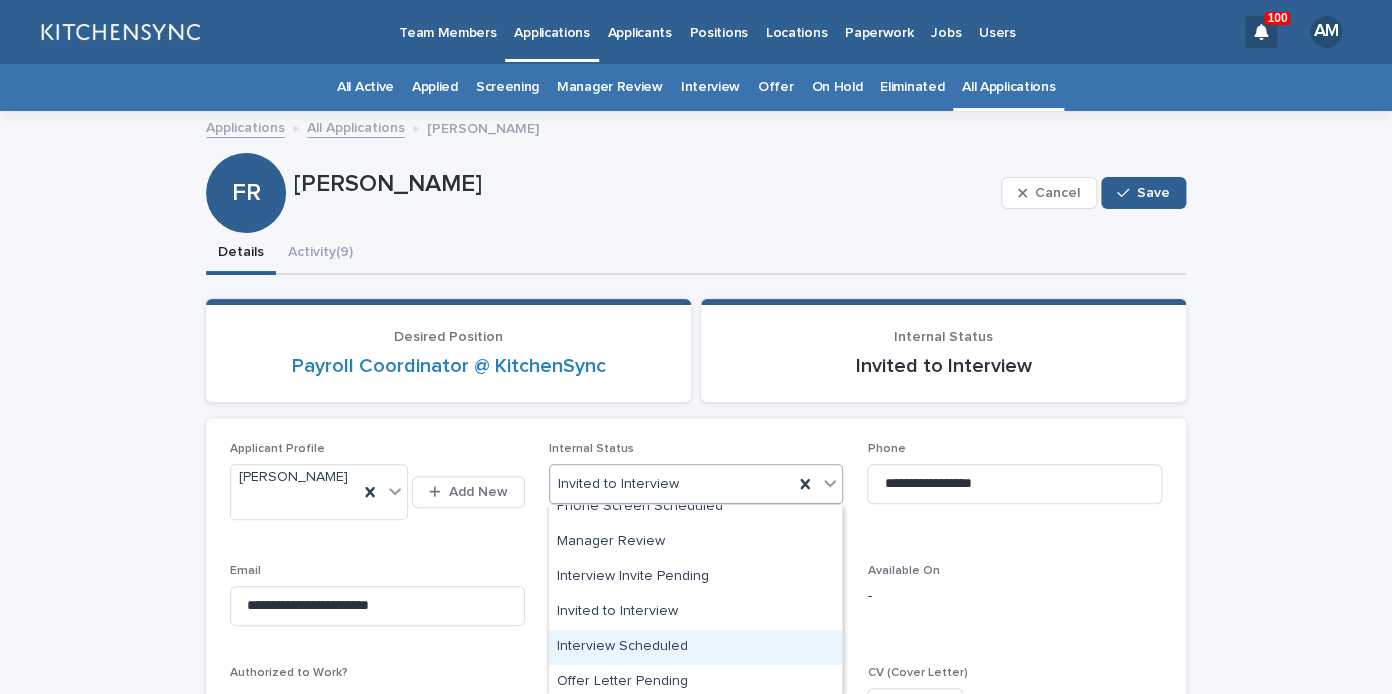 click on "Interview Scheduled" at bounding box center [695, 647] 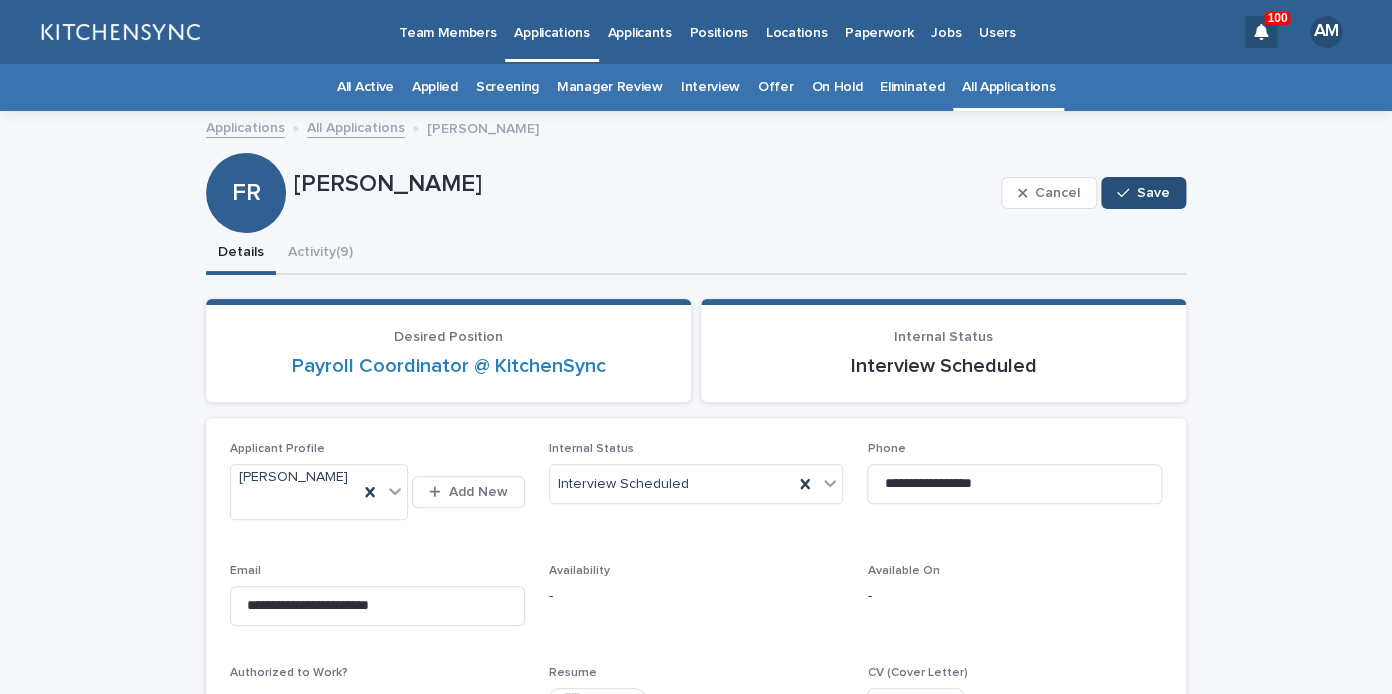 click at bounding box center [1127, 193] 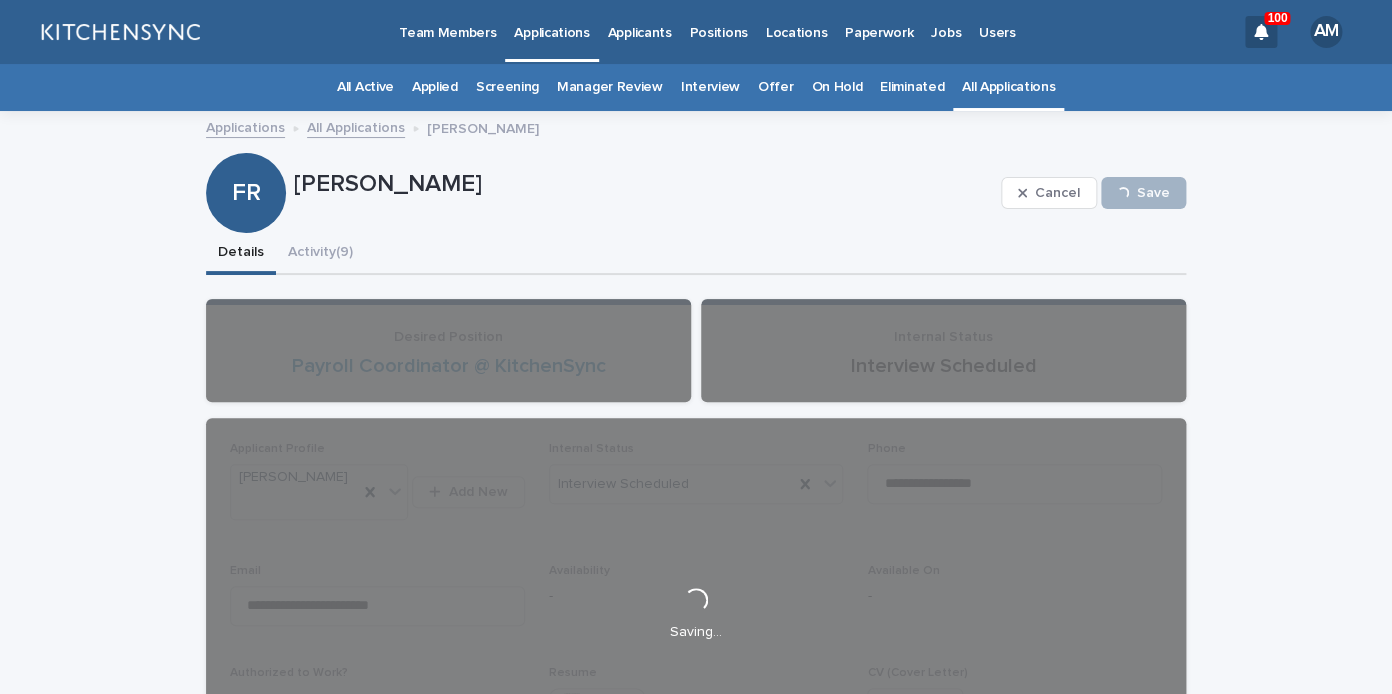 scroll, scrollTop: 96, scrollLeft: 0, axis: vertical 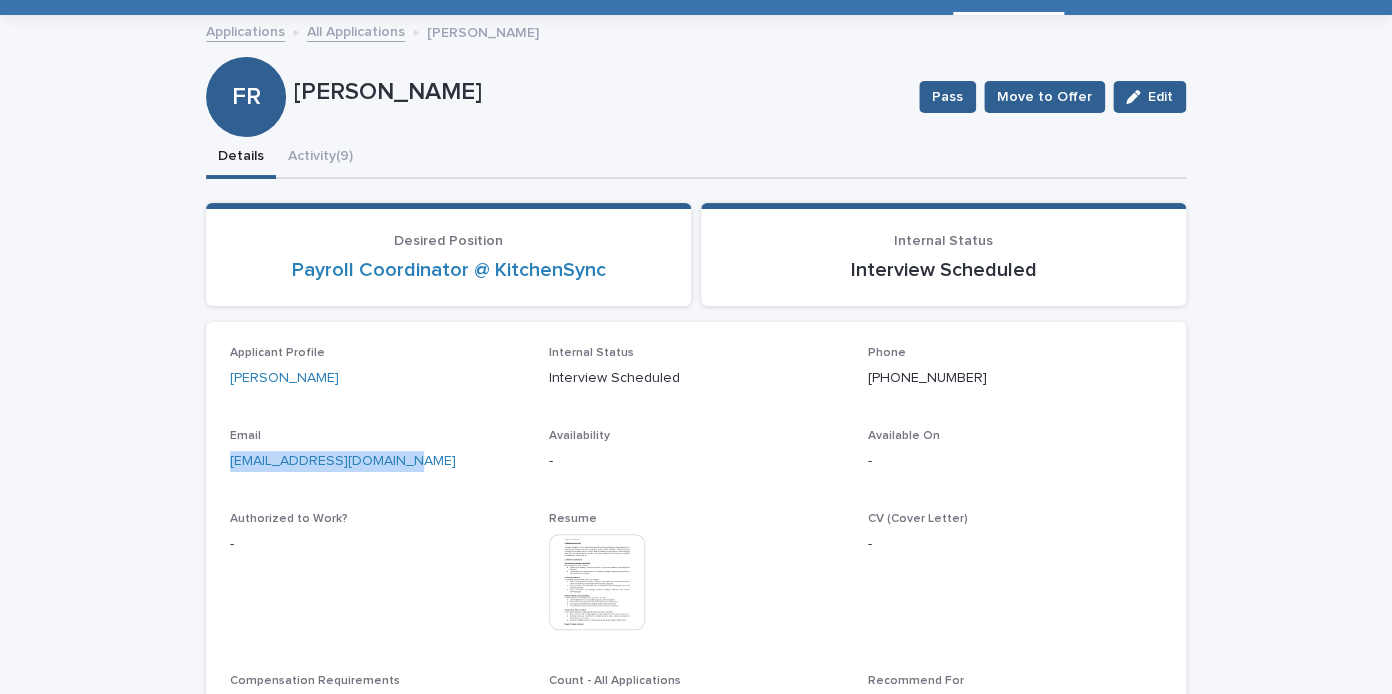drag, startPoint x: 423, startPoint y: 468, endPoint x: 211, endPoint y: 469, distance: 212.00237 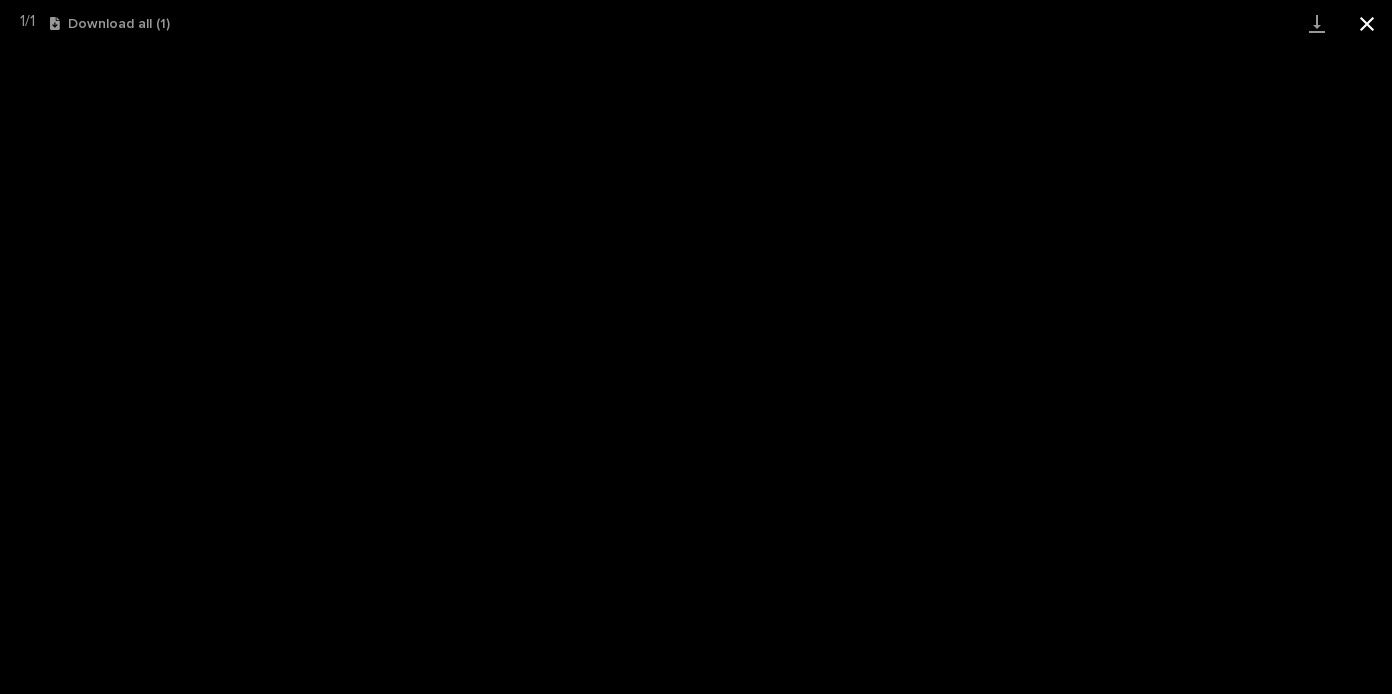 click at bounding box center (1367, 23) 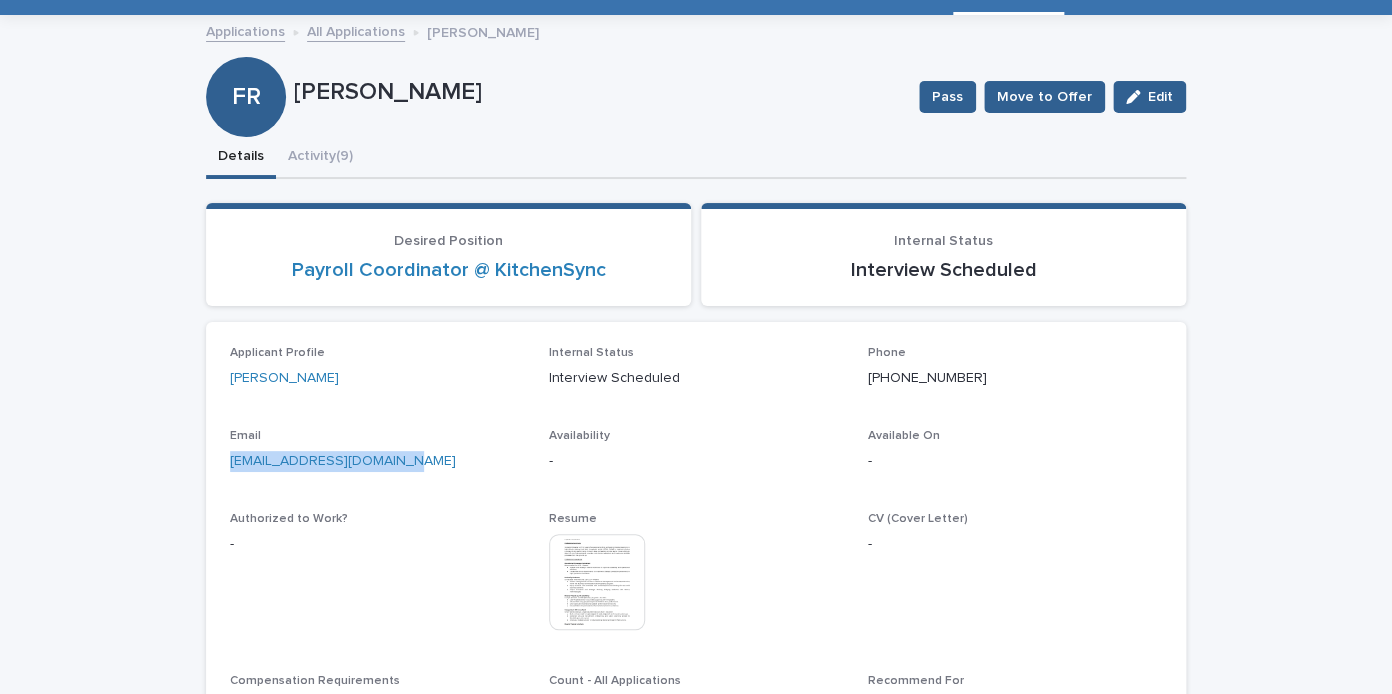 drag, startPoint x: 298, startPoint y: 93, endPoint x: 544, endPoint y: 99, distance: 246.07317 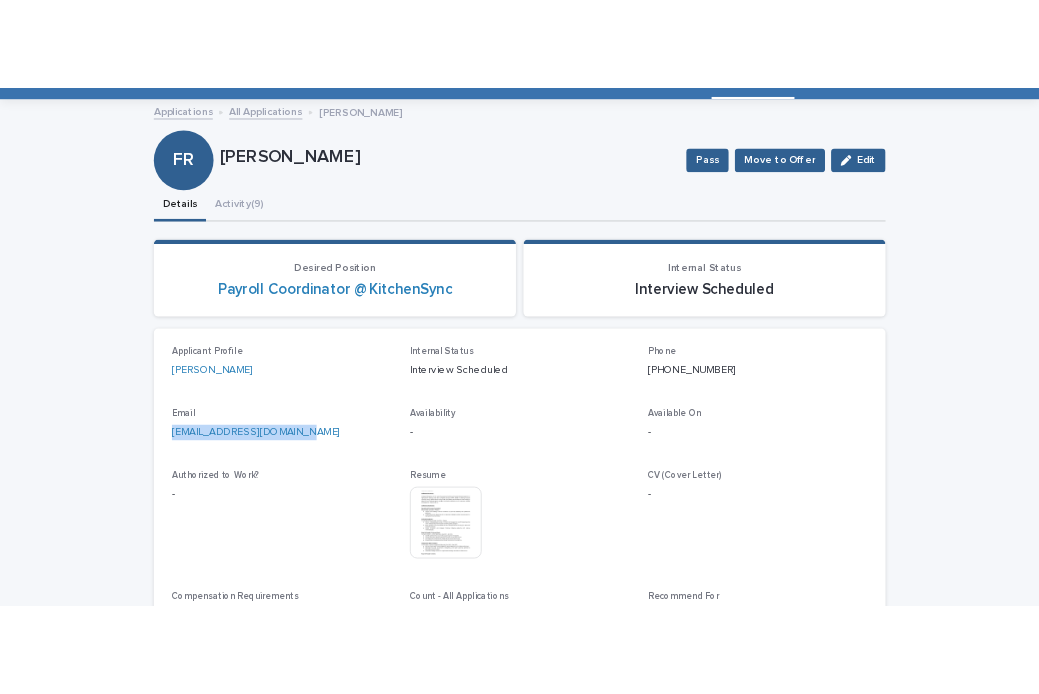 scroll, scrollTop: 0, scrollLeft: 0, axis: both 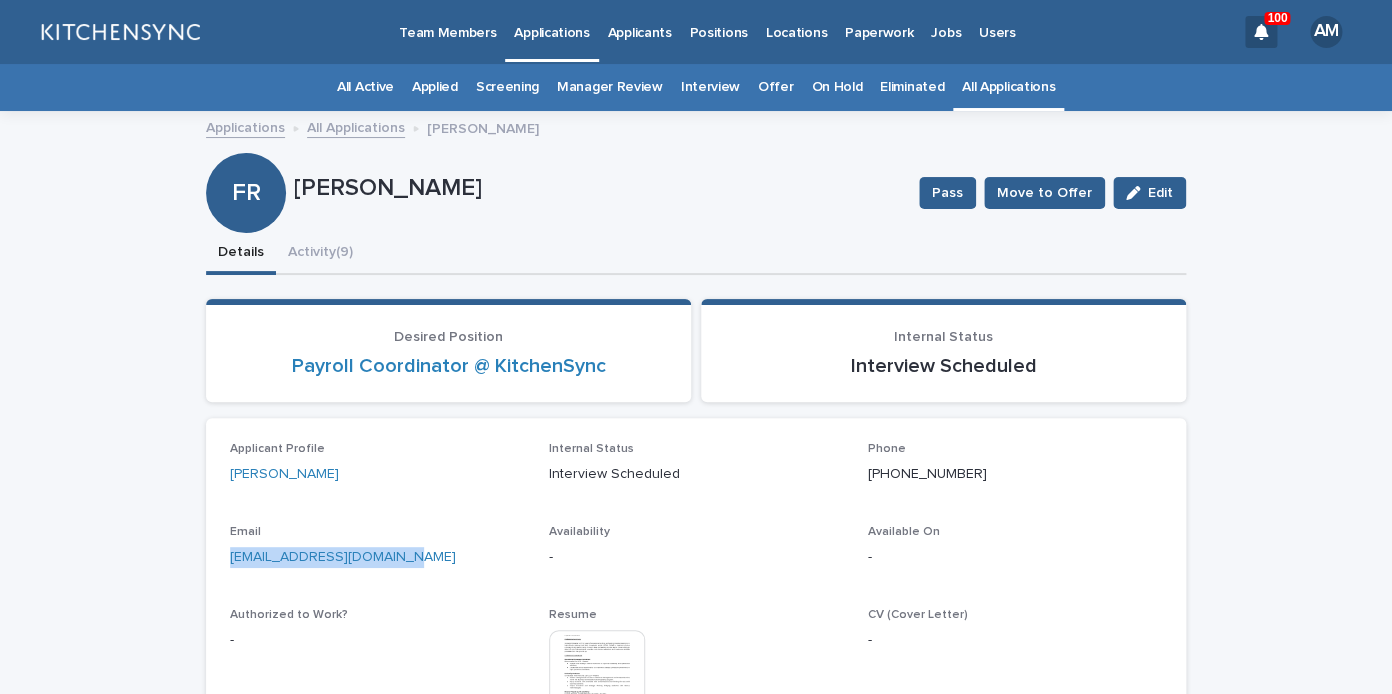 click on "All Applications" at bounding box center (1008, 87) 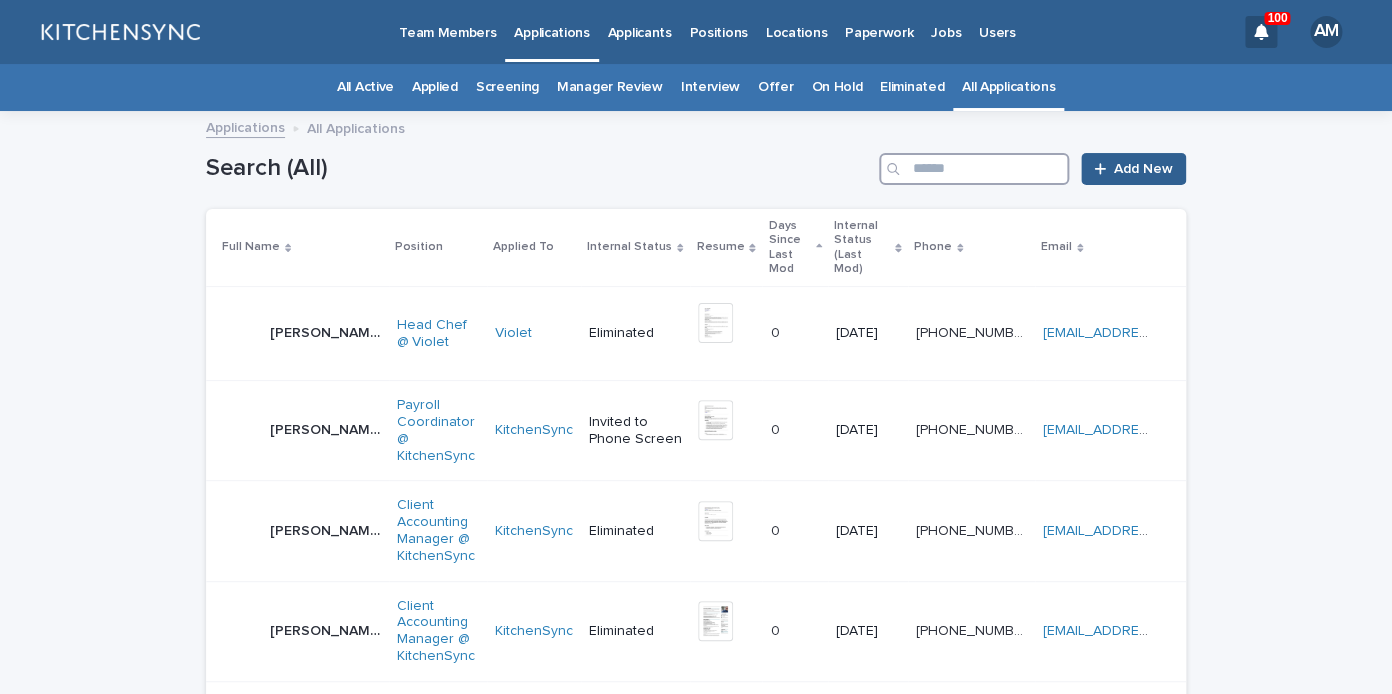 click at bounding box center (974, 169) 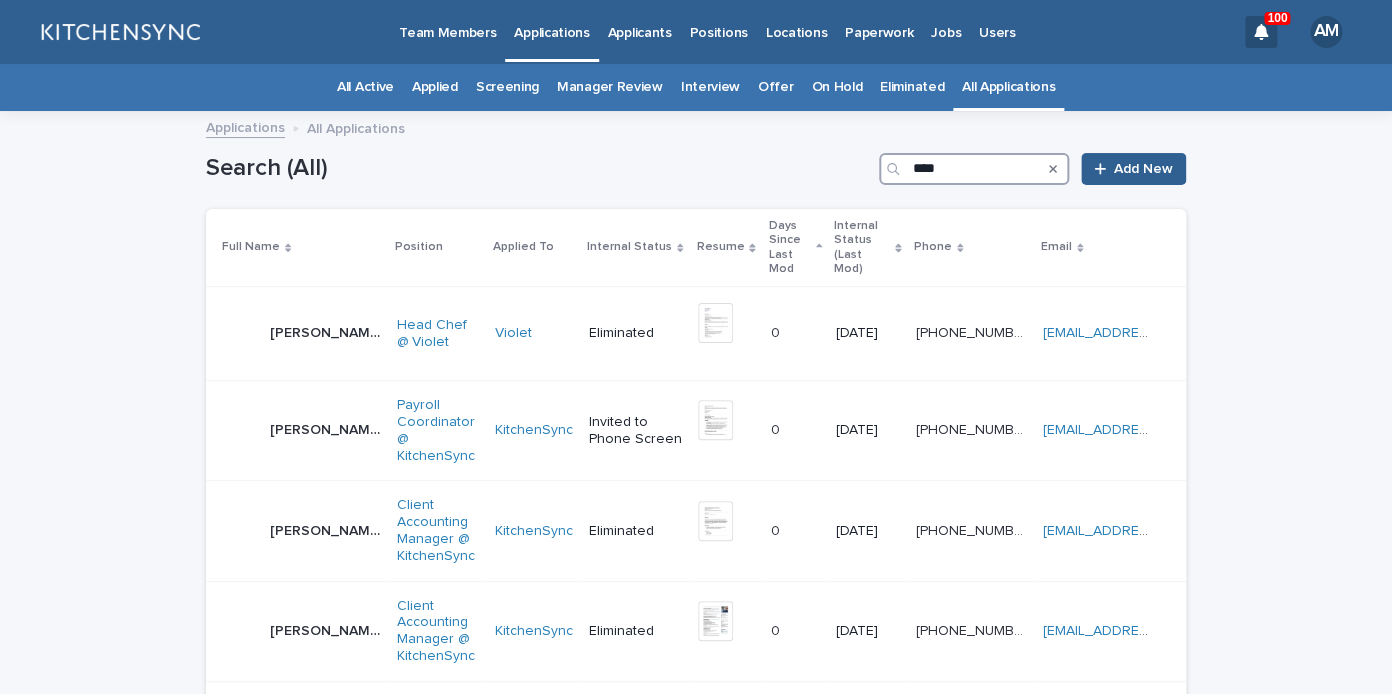 type on "****" 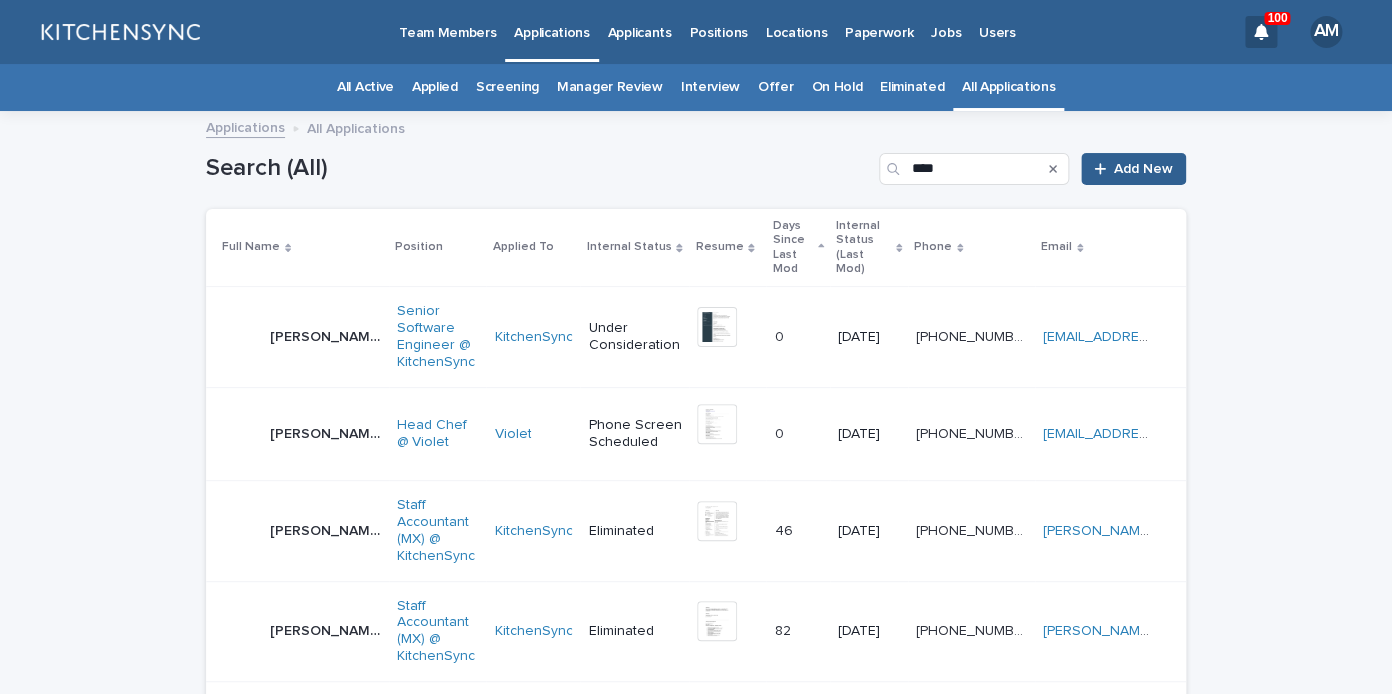 click on "[PERSON_NAME]" at bounding box center [327, 335] 